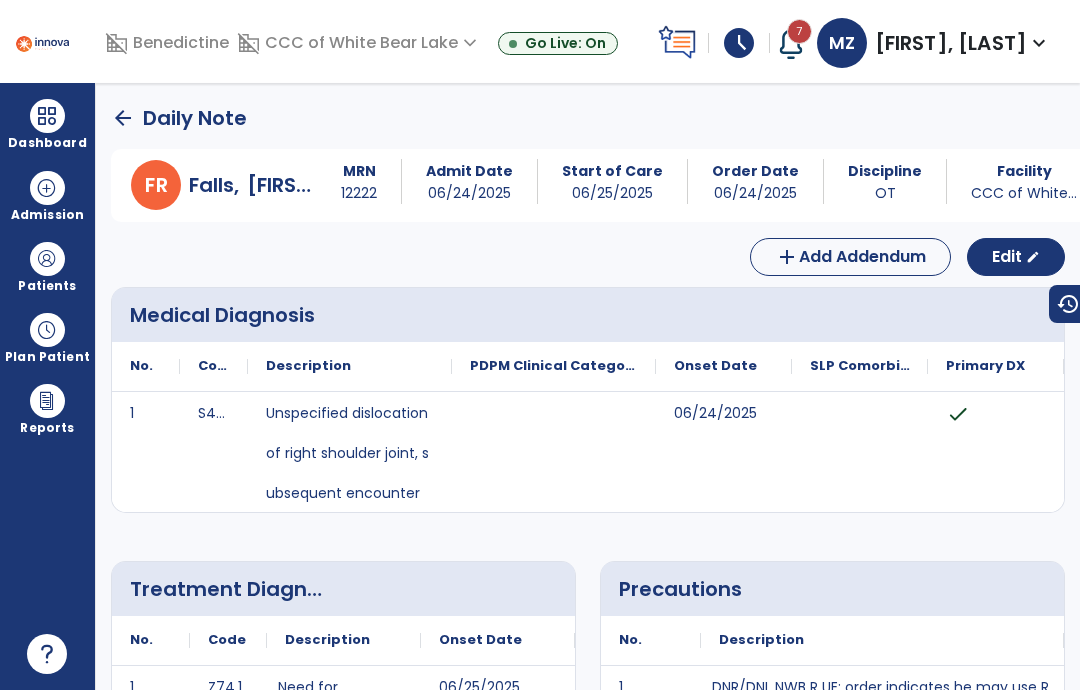scroll, scrollTop: 80, scrollLeft: 0, axis: vertical 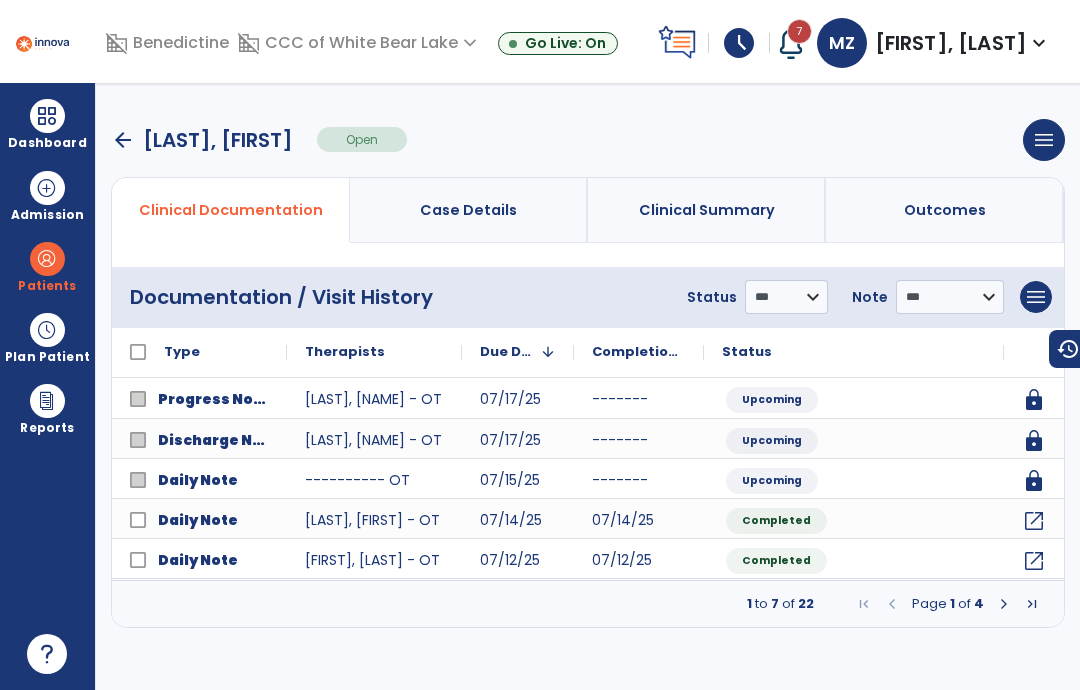 click on "arrow_back" at bounding box center [123, 140] 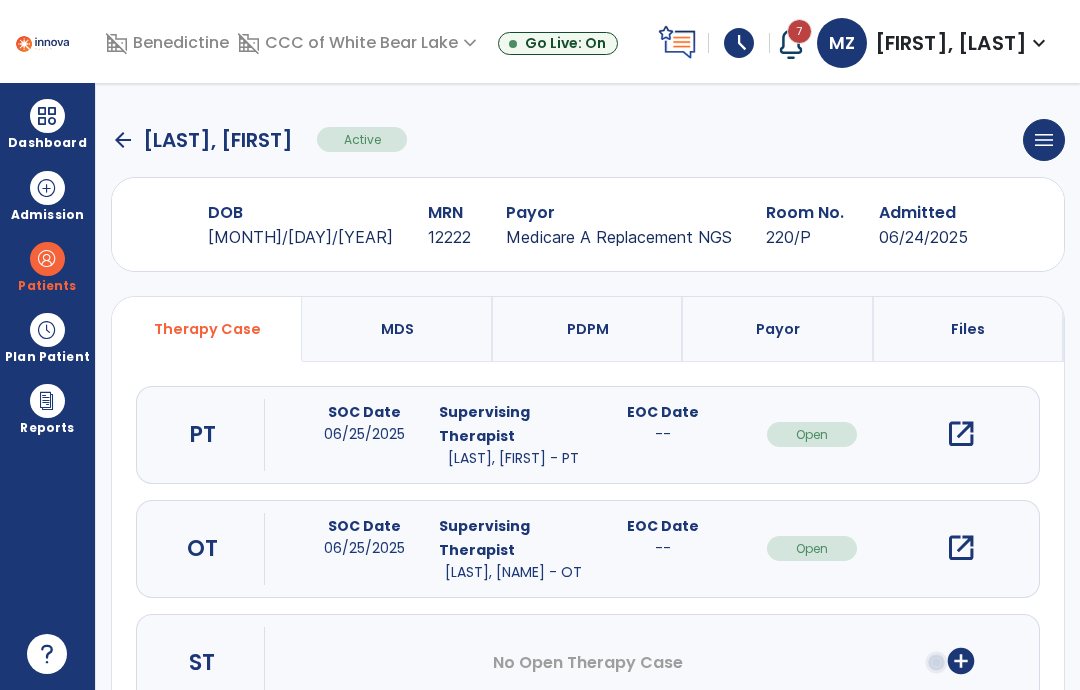 click on "arrow_back   Falls, [NAME]  Active  menu   Edit Admission   View OBRA Report   Discharge Patient  DOB [DATE] MRN [NUMBER] Payor Medicare A Replacement NGS Room No. 220/P Admitted [DATE]  Therapy Case   MDS   PDPM   Payor   Files  PT SOC Date [DATE] Supervising Therapist [LAST], [FIRST] - PT EOC Date   --    Open  open_in_new  OT SOC Date [DATE] Supervising Therapist [LAST], [FIRST] - OT EOC Date   --    Open  open_in_new  ST No Open Therapy Case  add_circle" at bounding box center (588, 386) 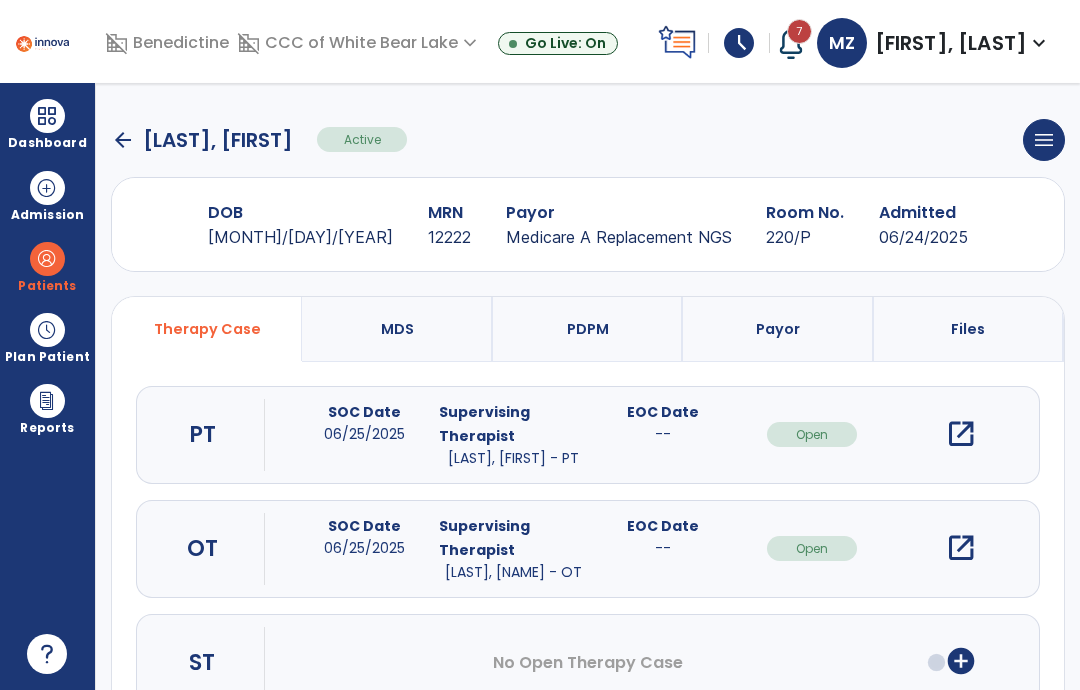 click on "arrow_back" 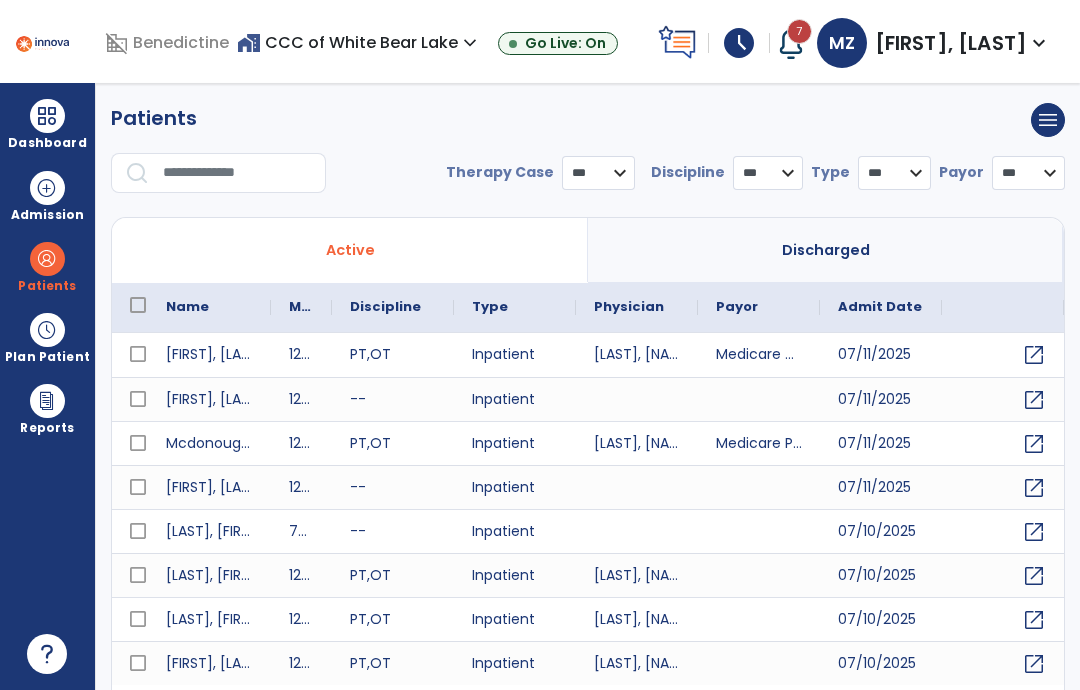 select on "***" 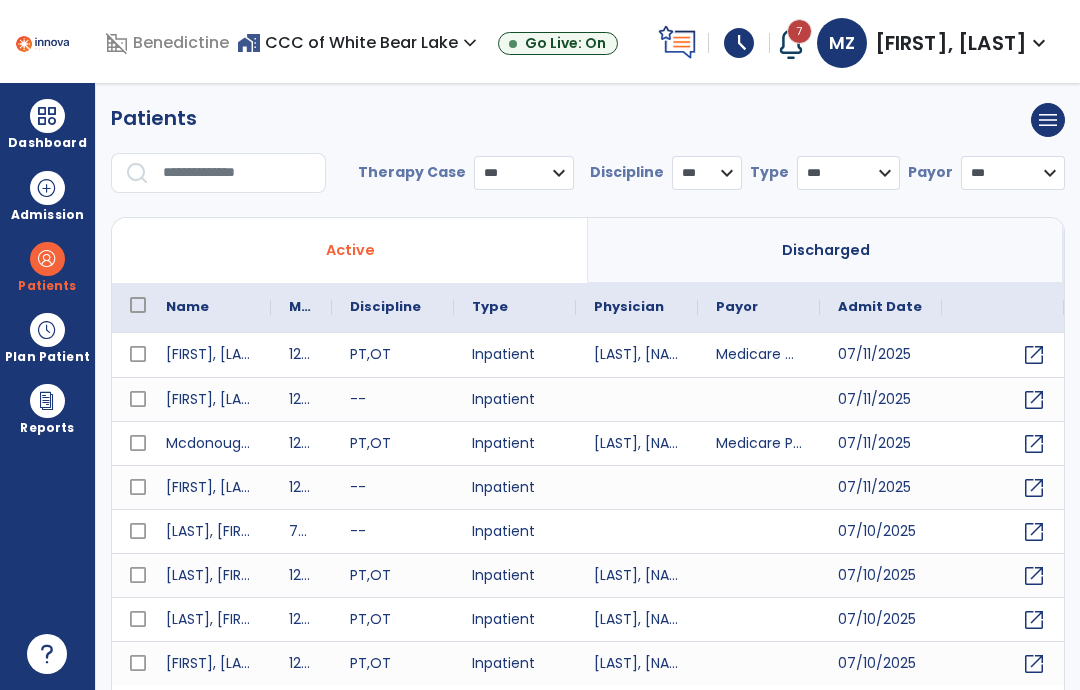 click at bounding box center [237, 173] 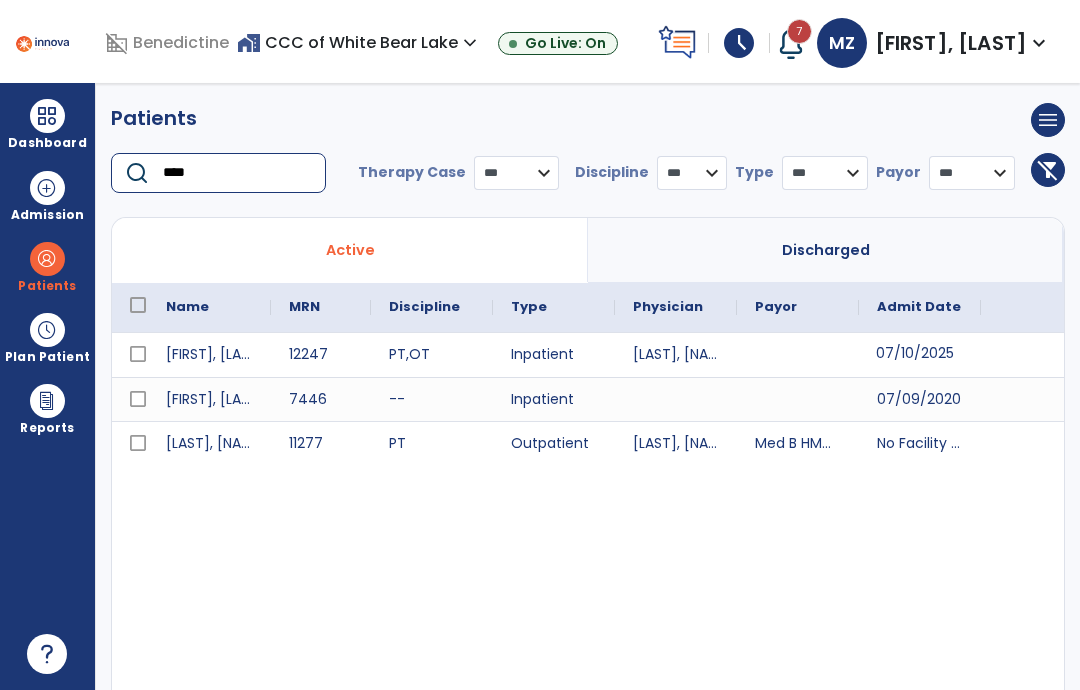 scroll, scrollTop: 0, scrollLeft: 33, axis: horizontal 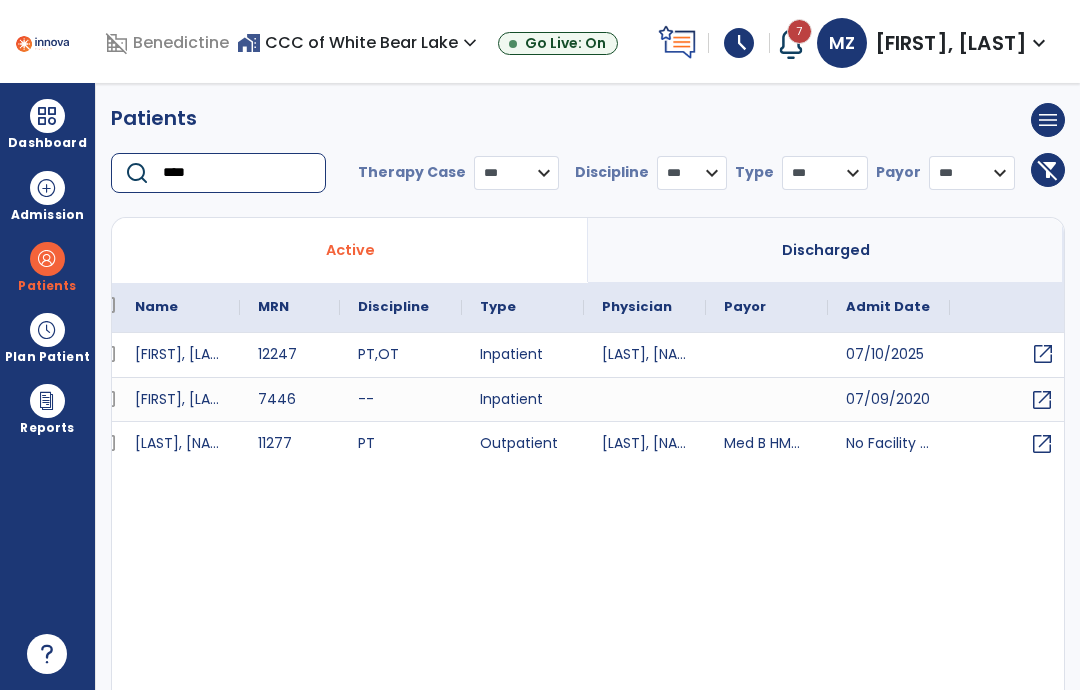 type on "****" 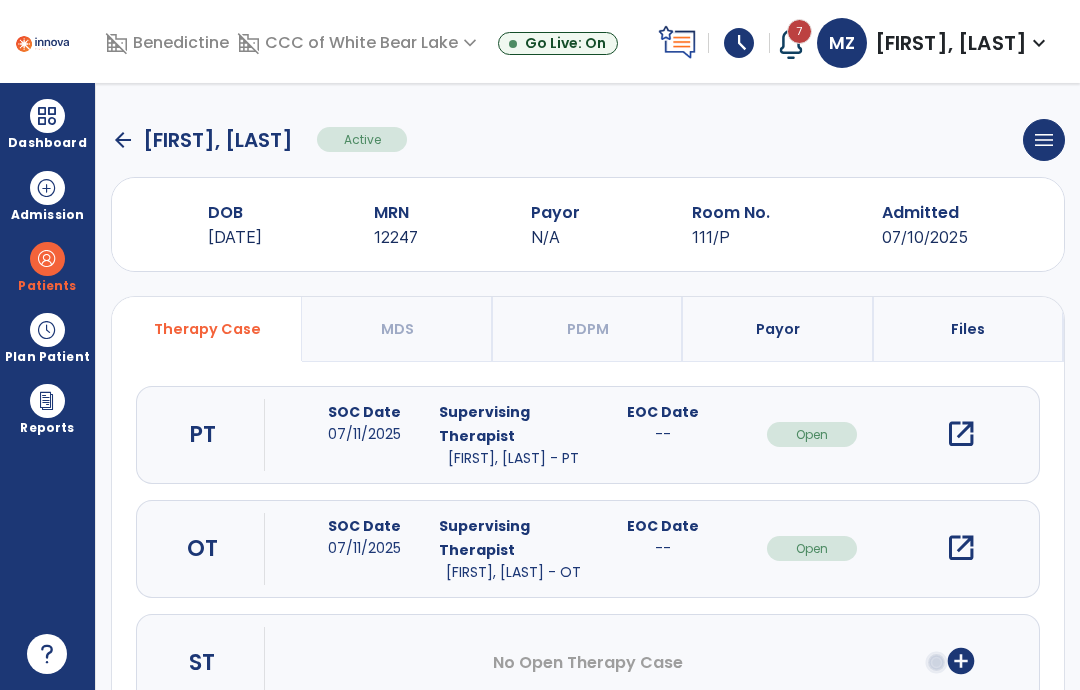 click on "open_in_new" at bounding box center (961, 548) 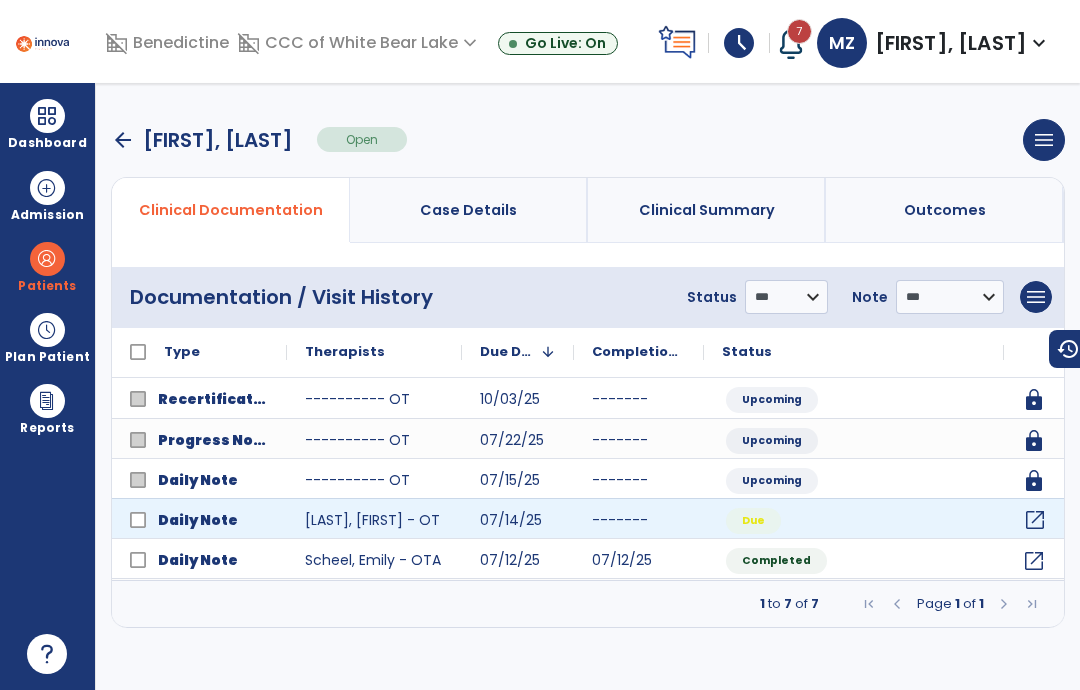 click on "open_in_new" 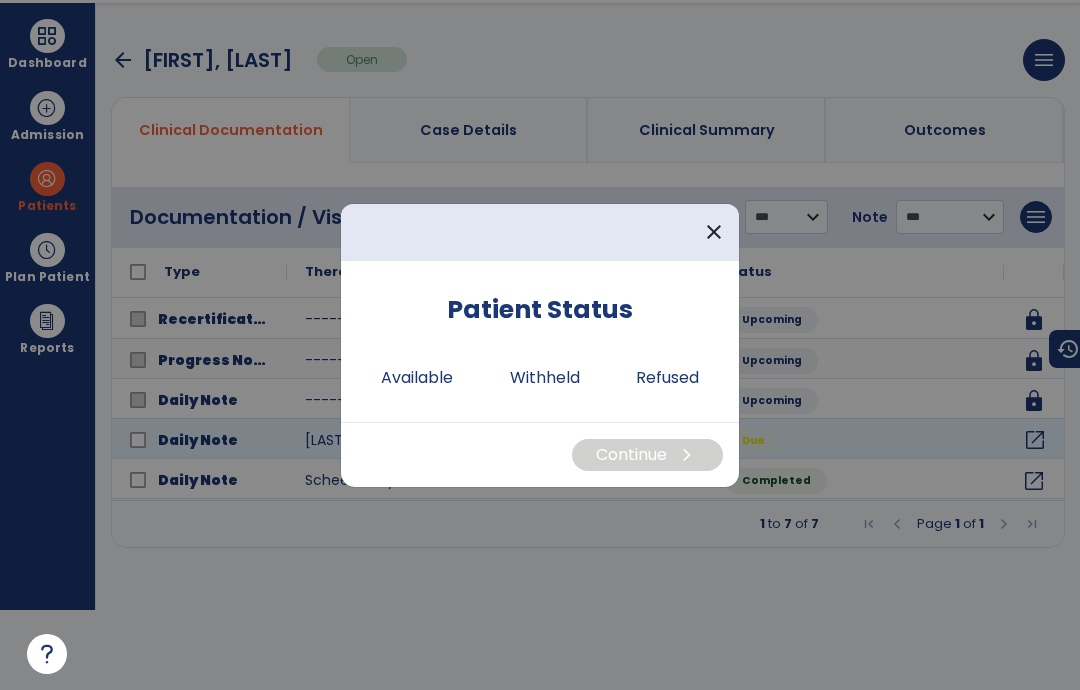 scroll, scrollTop: 0, scrollLeft: 0, axis: both 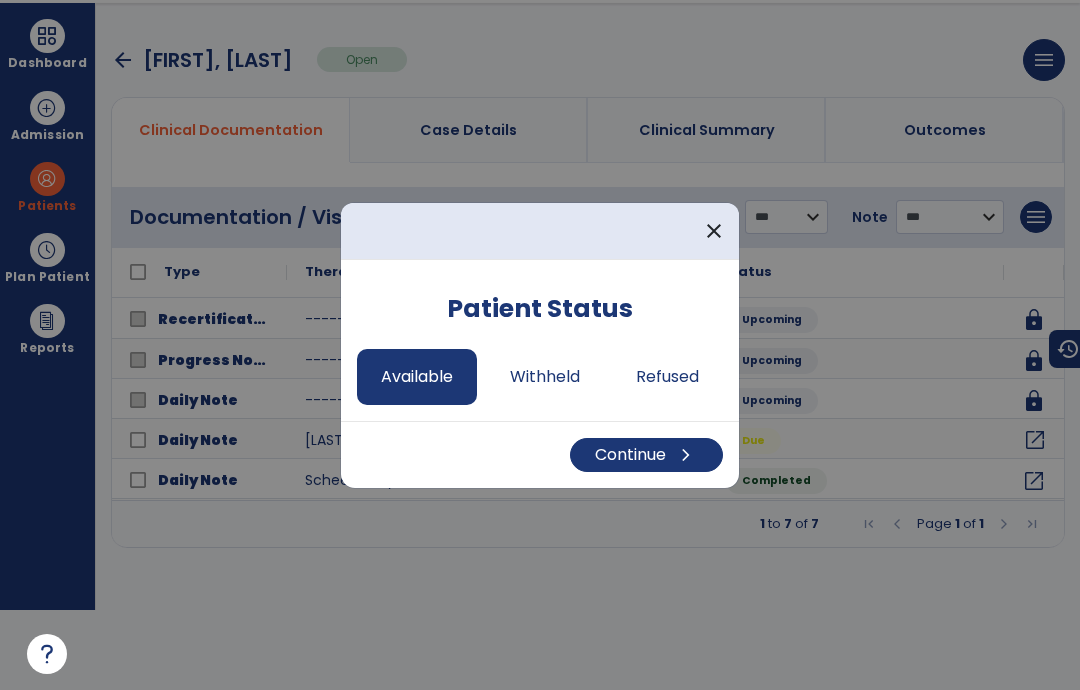 click on "Continue   chevron_right" at bounding box center [646, 455] 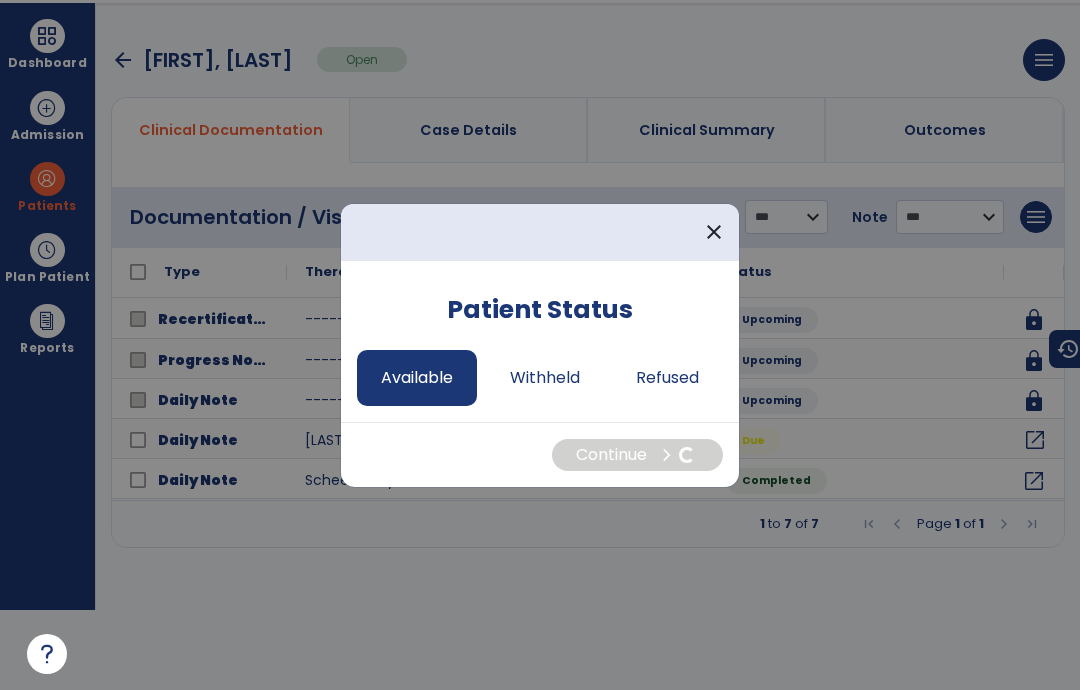 select on "*" 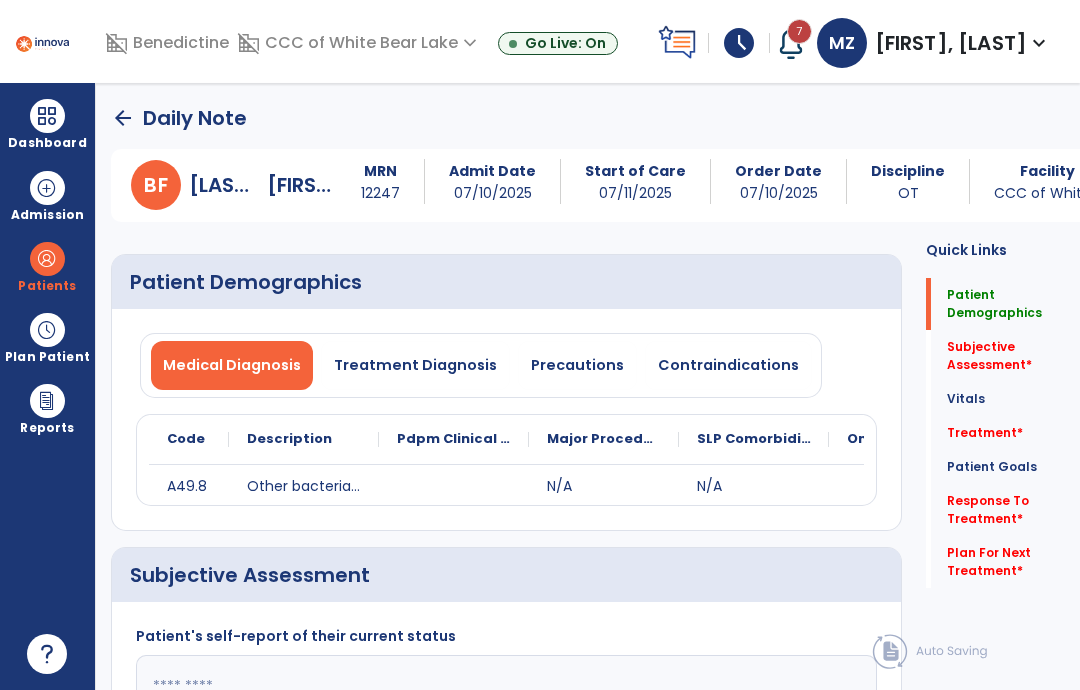 scroll, scrollTop: 80, scrollLeft: 0, axis: vertical 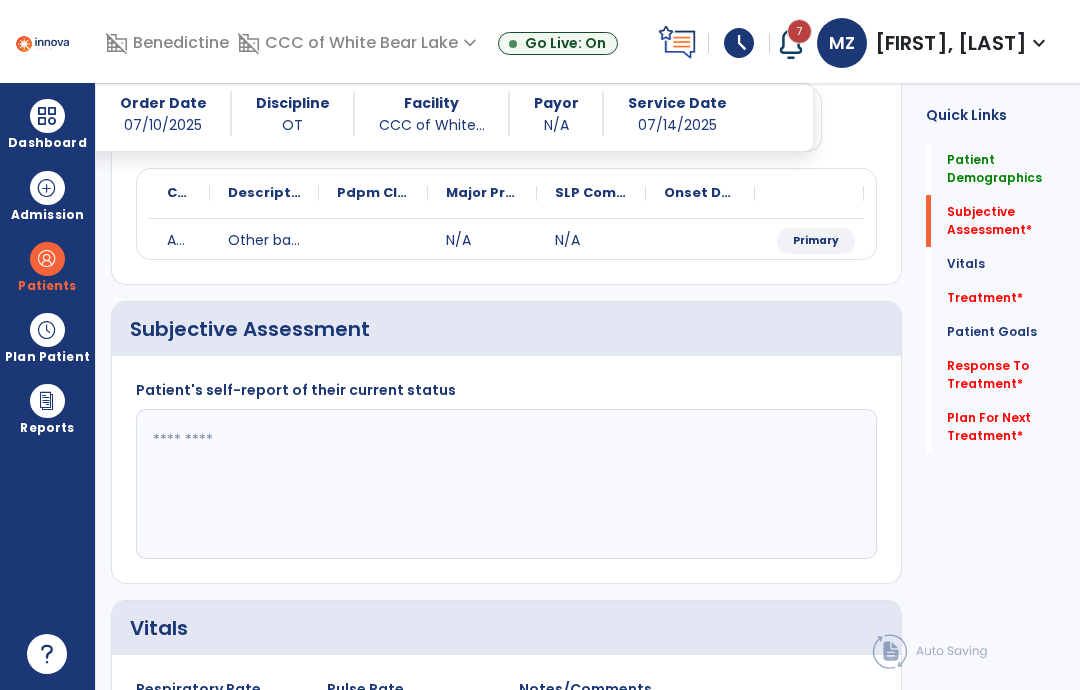 click 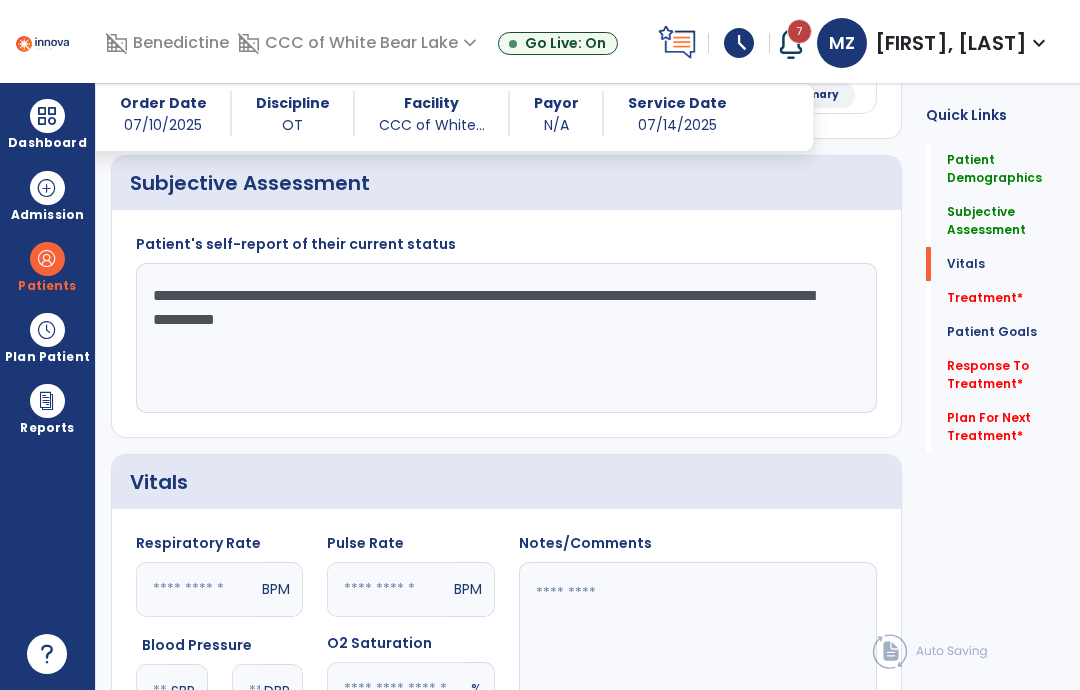 scroll, scrollTop: 352, scrollLeft: 0, axis: vertical 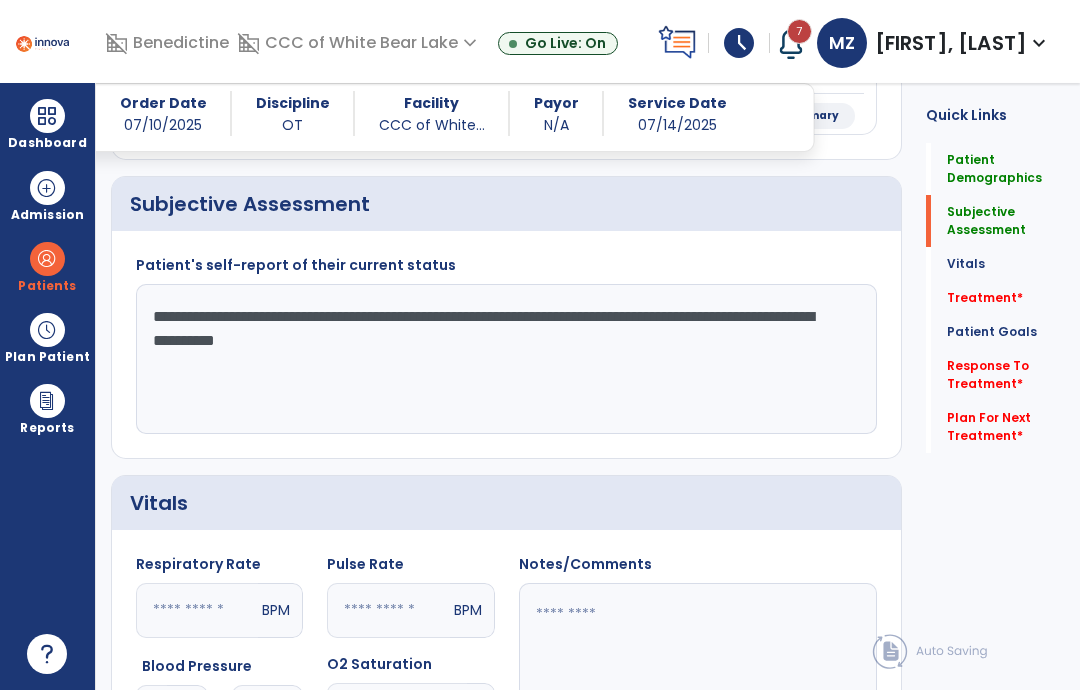 click on "**********" 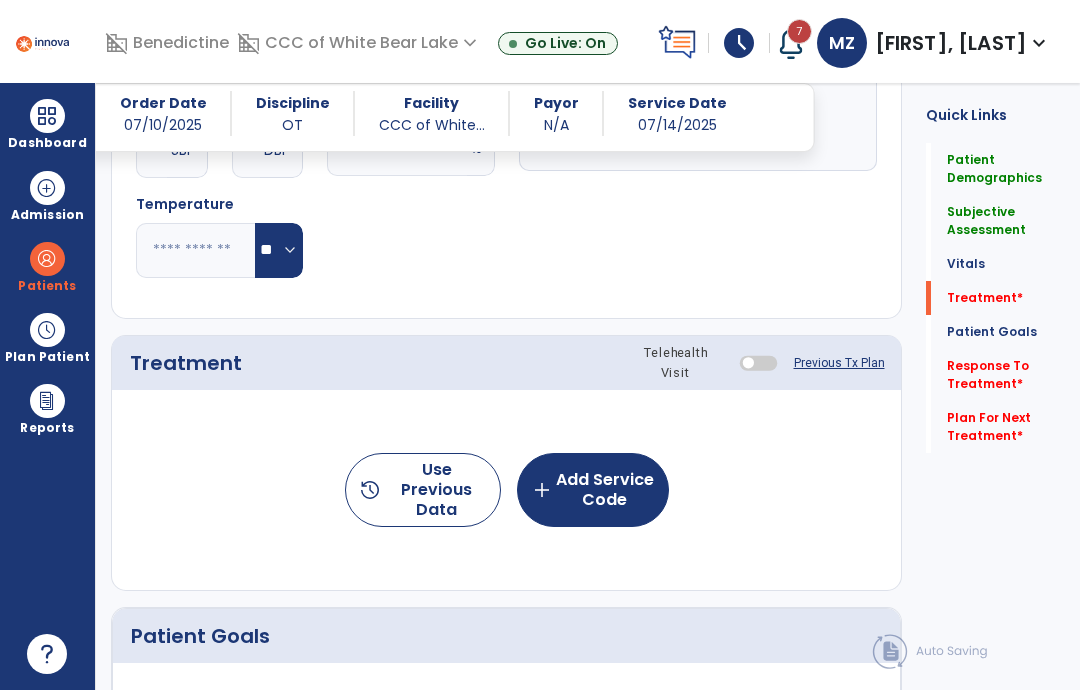 scroll, scrollTop: 920, scrollLeft: 0, axis: vertical 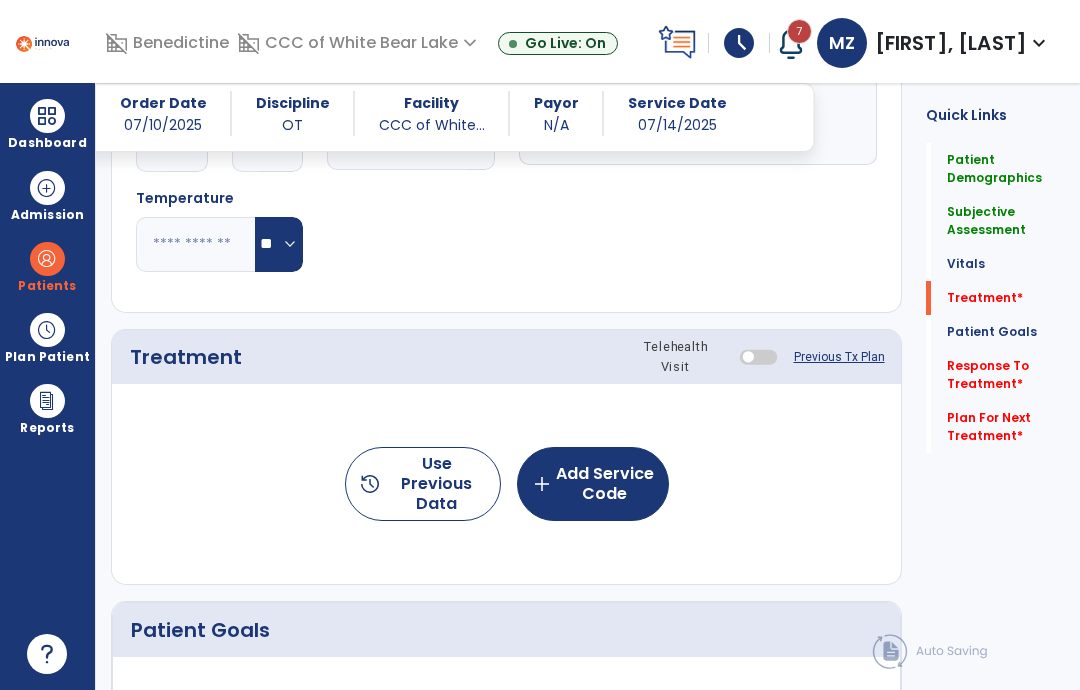 type on "**********" 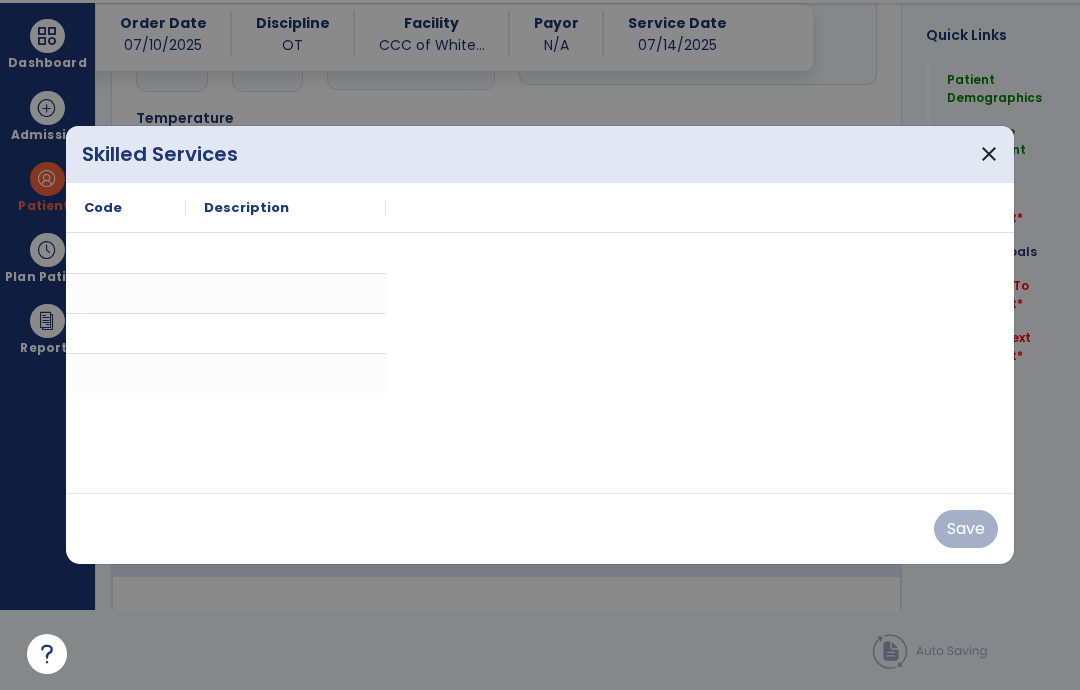 scroll, scrollTop: 0, scrollLeft: 0, axis: both 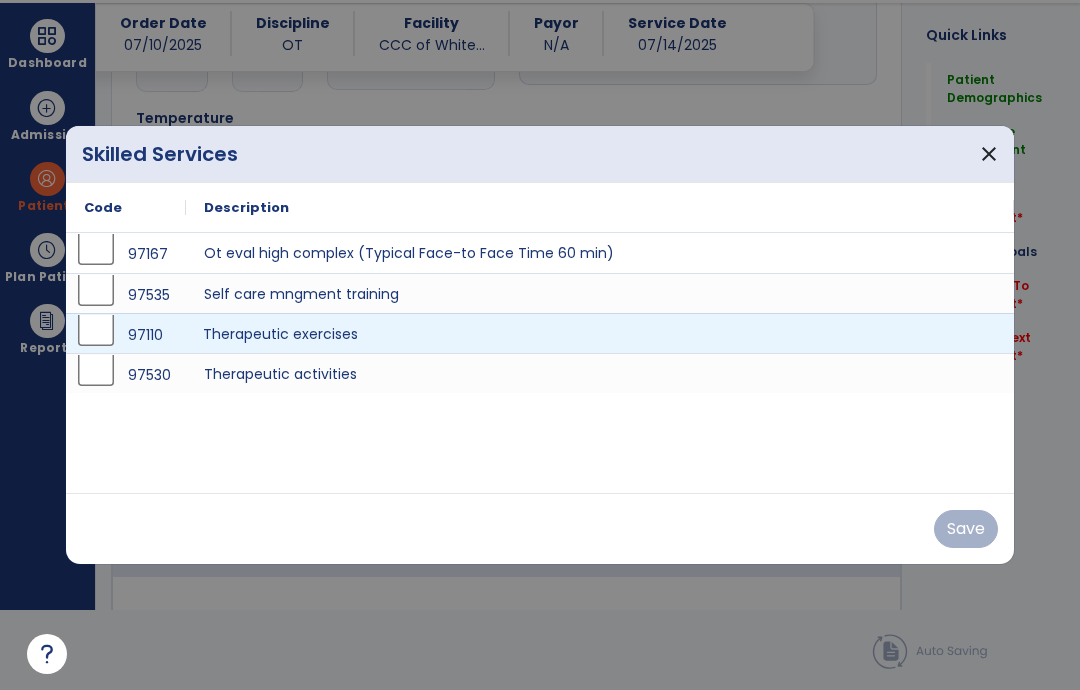click on "Therapeutic exercises" at bounding box center (600, 333) 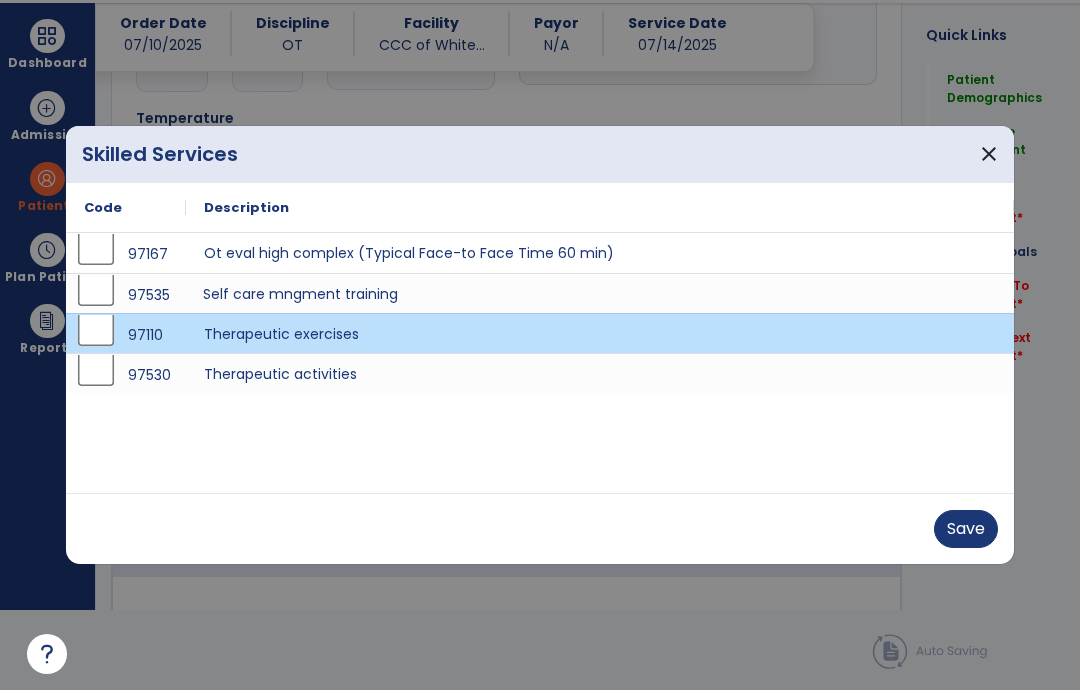 click on "Self care mngment training" at bounding box center (600, 293) 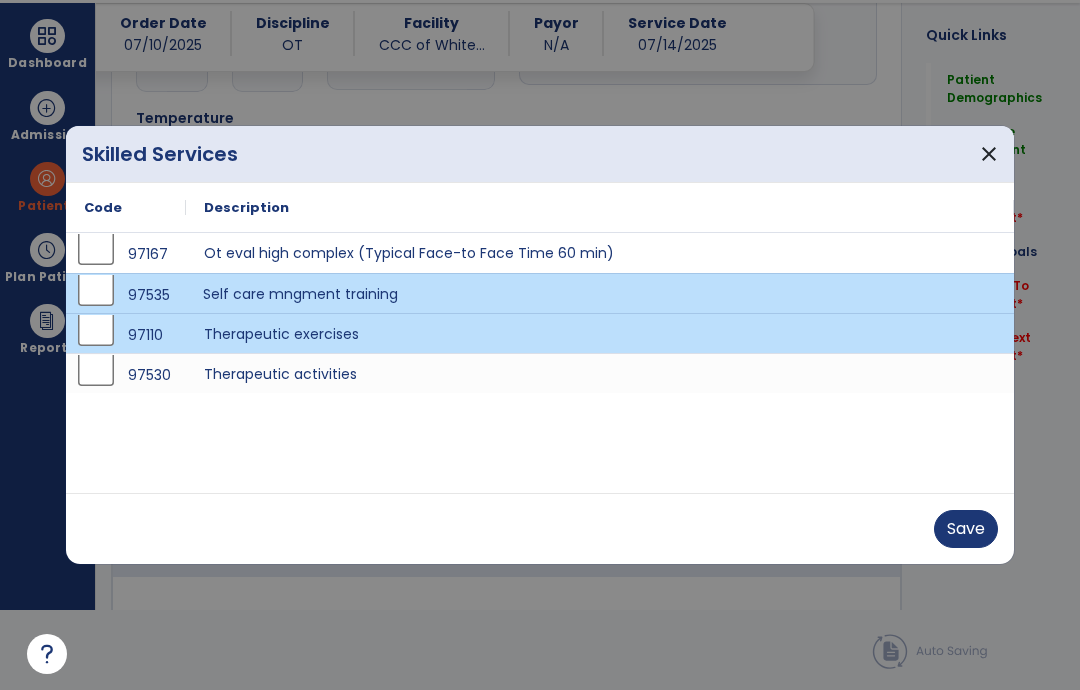 click on "Save" at bounding box center [966, 529] 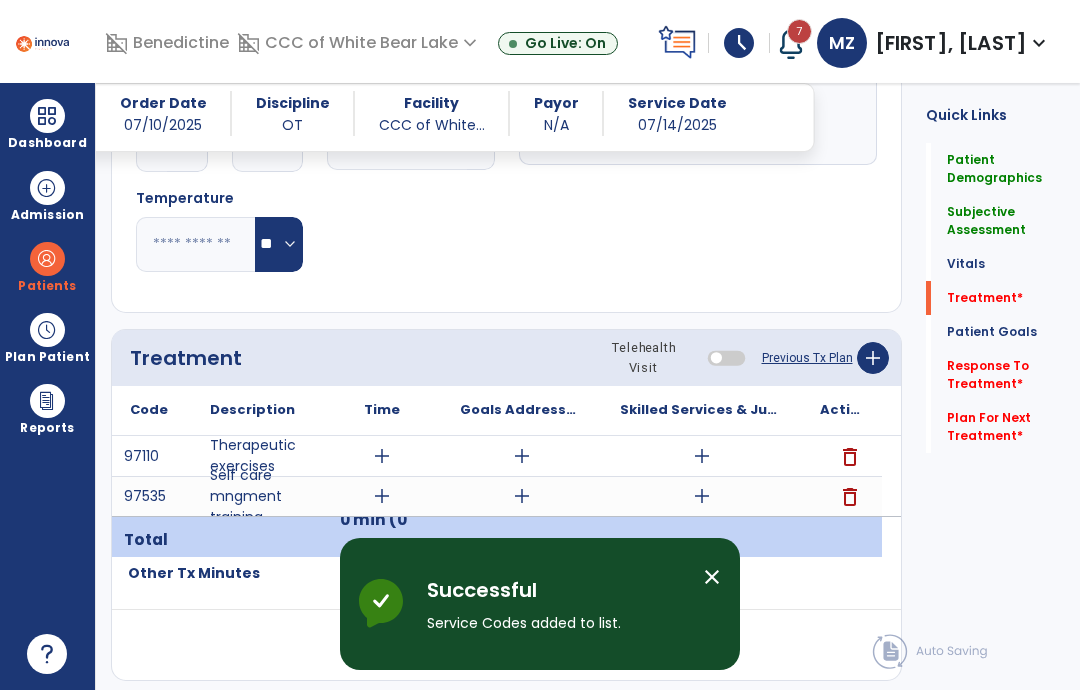 scroll, scrollTop: 80, scrollLeft: 0, axis: vertical 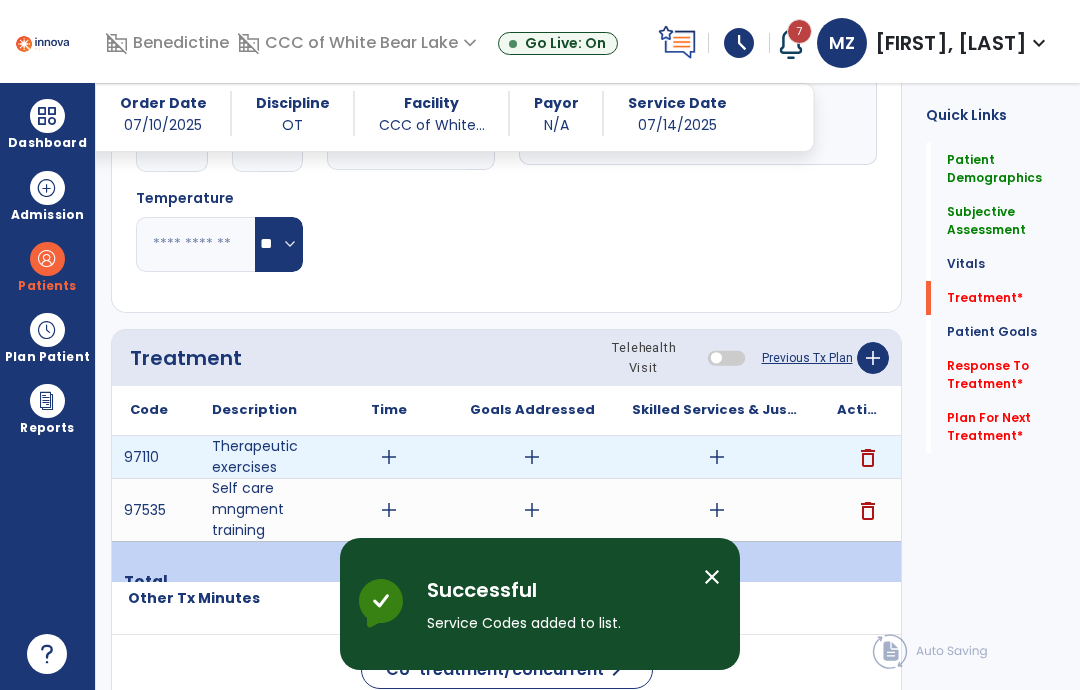 click on "add" at bounding box center (717, 457) 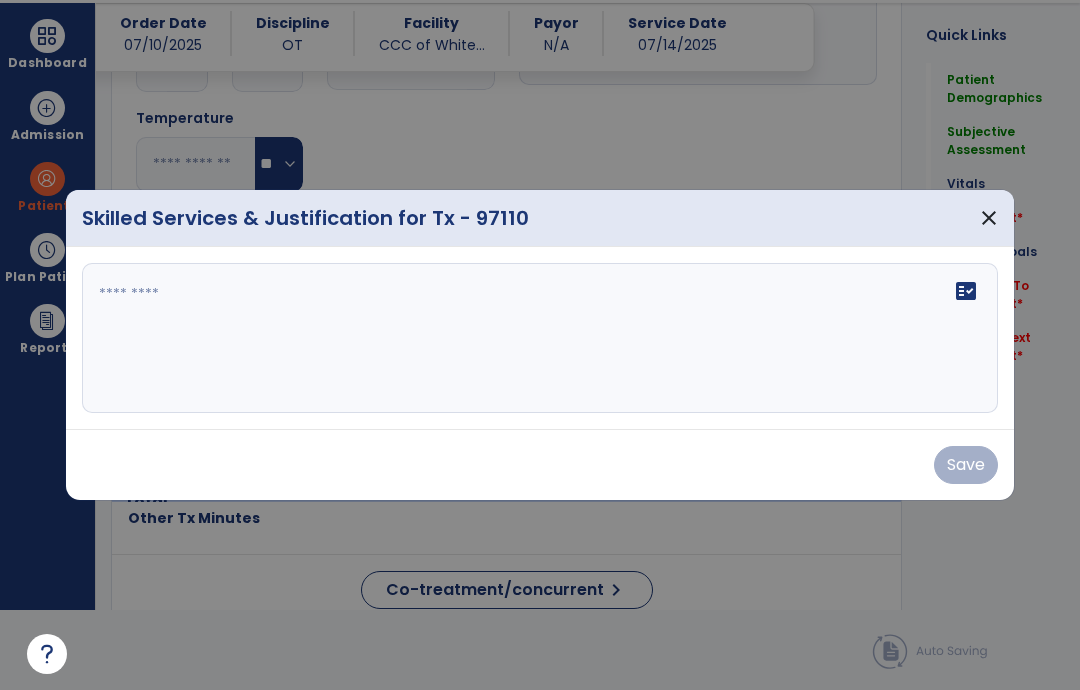 scroll, scrollTop: 0, scrollLeft: 0, axis: both 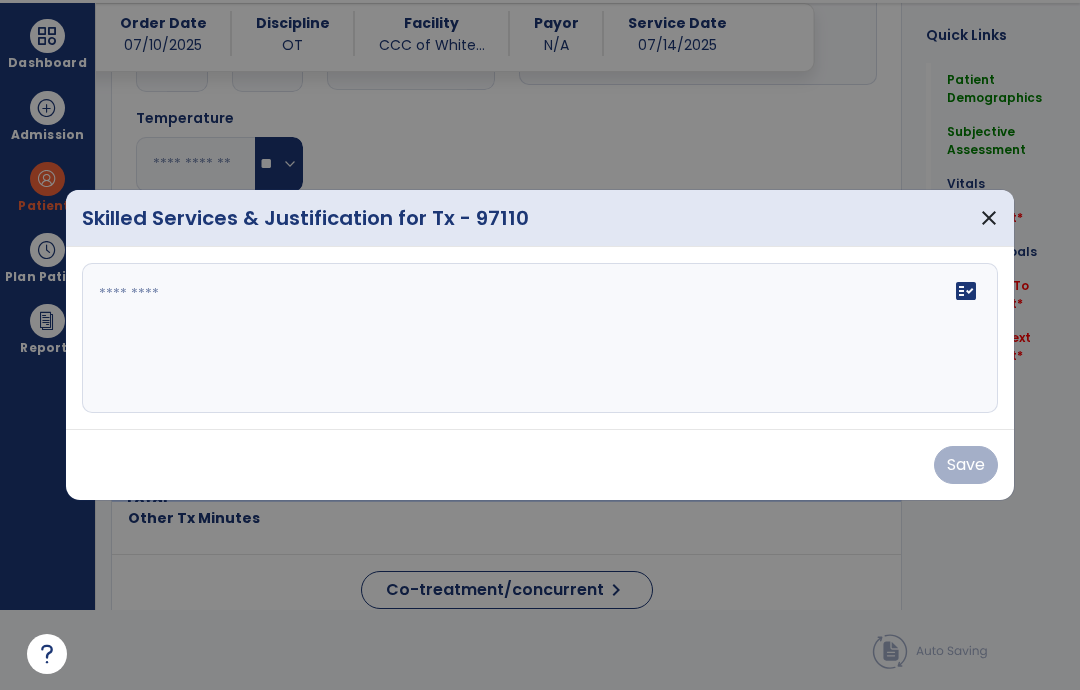 click on "fact_check" at bounding box center [540, 338] 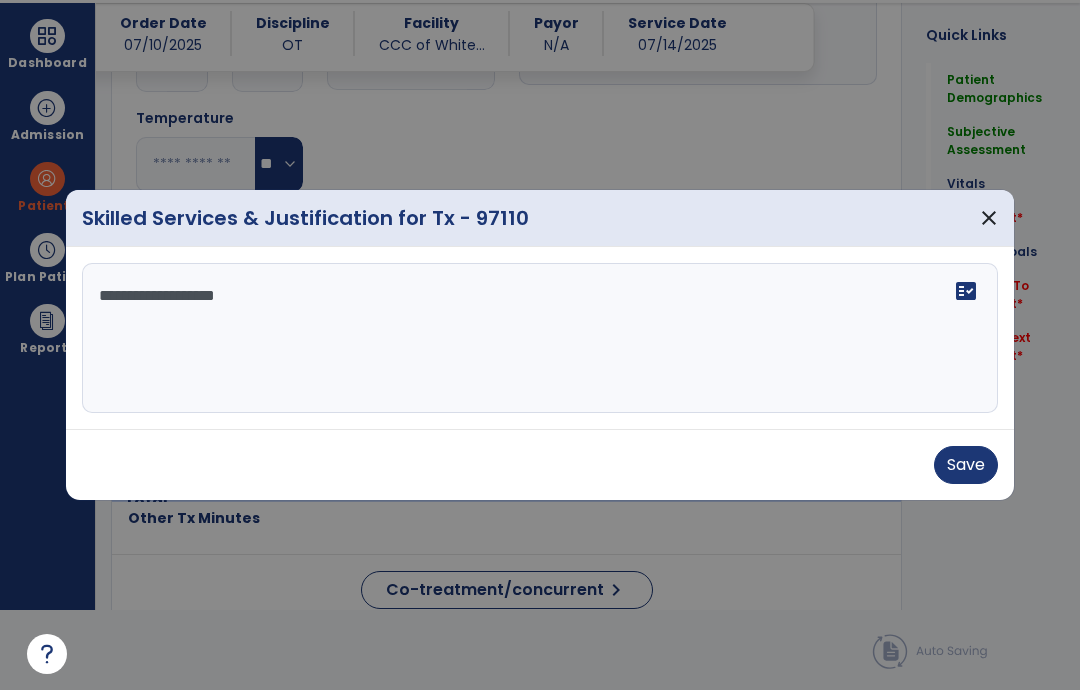 click on "**********" at bounding box center (540, 338) 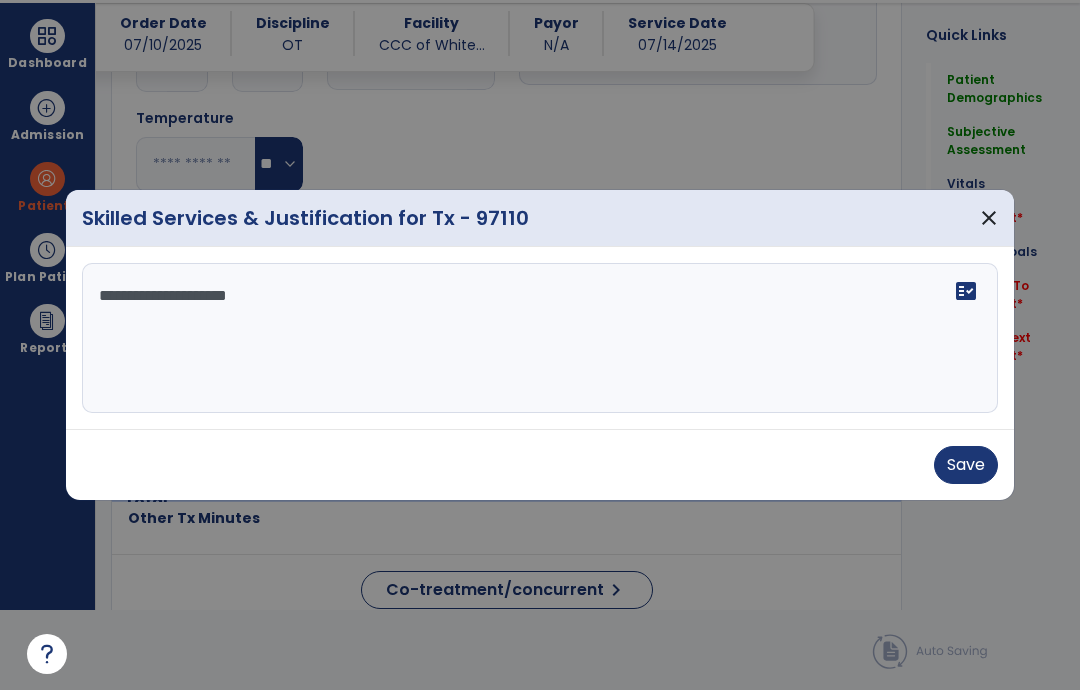 click on "**********" at bounding box center [540, 338] 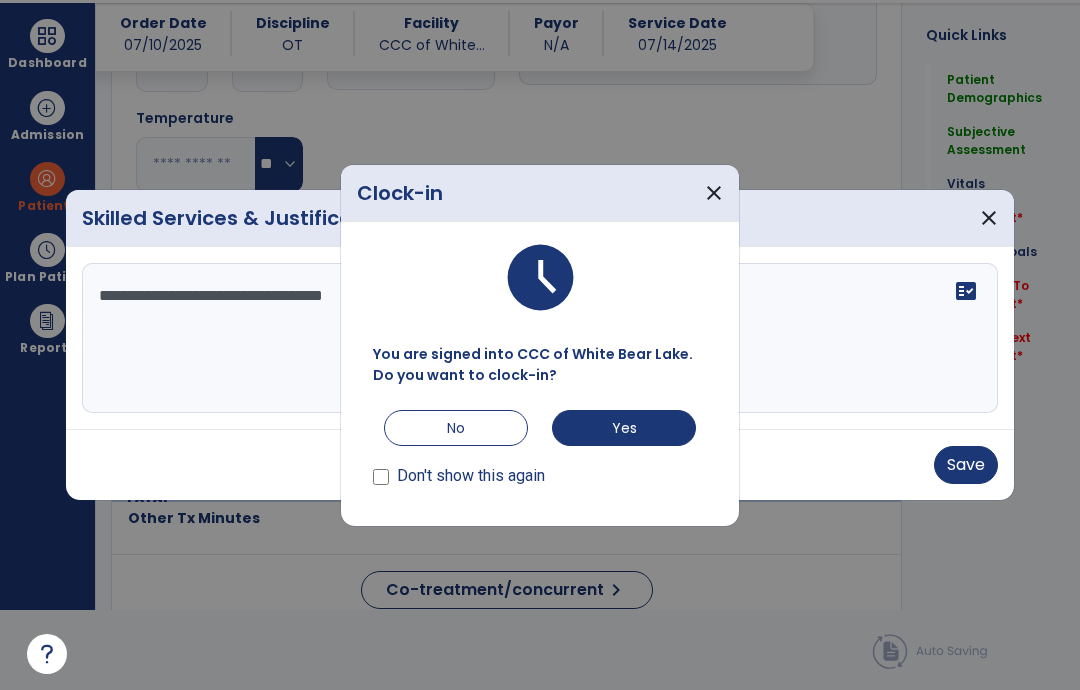 click on "close" at bounding box center (714, 193) 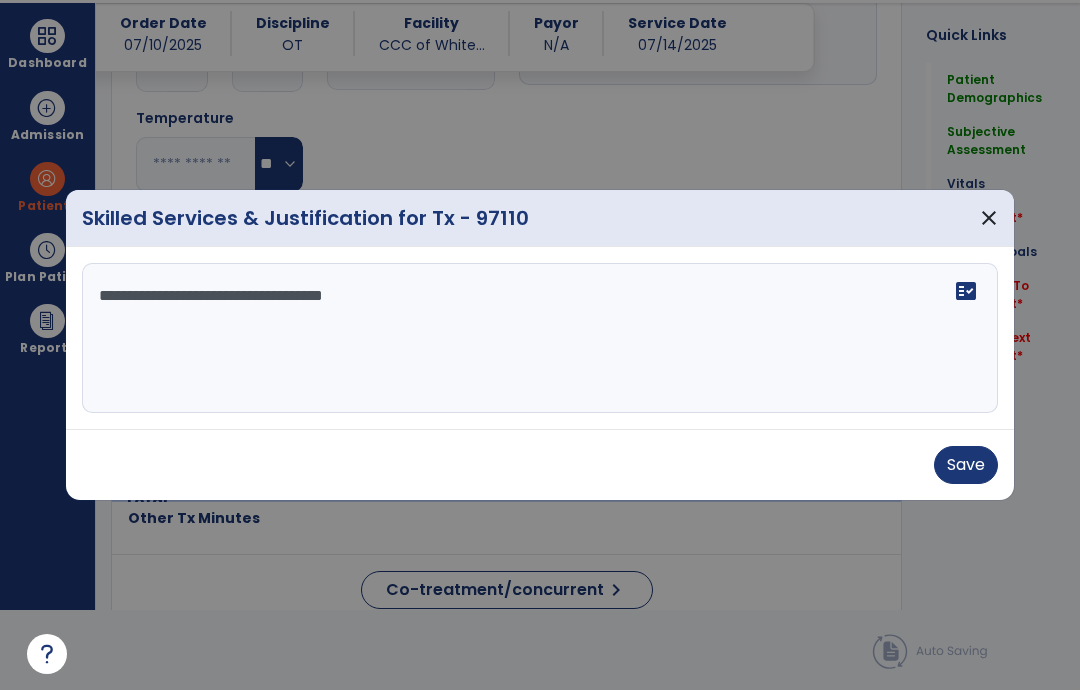 click on "**********" at bounding box center (540, 338) 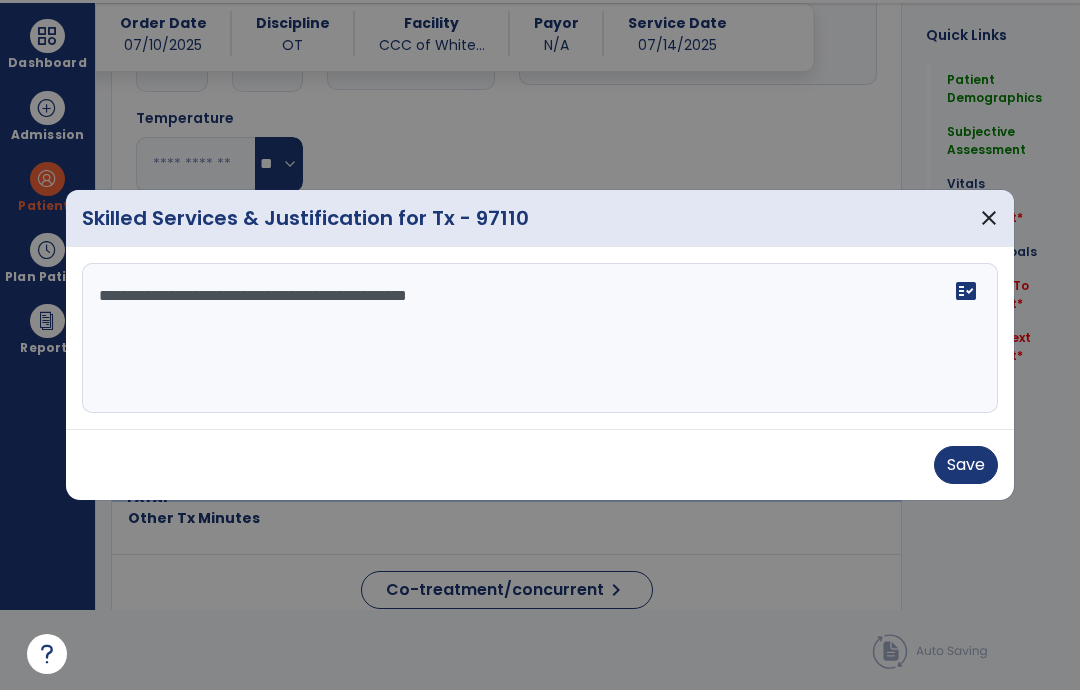 click on "**********" at bounding box center [540, 338] 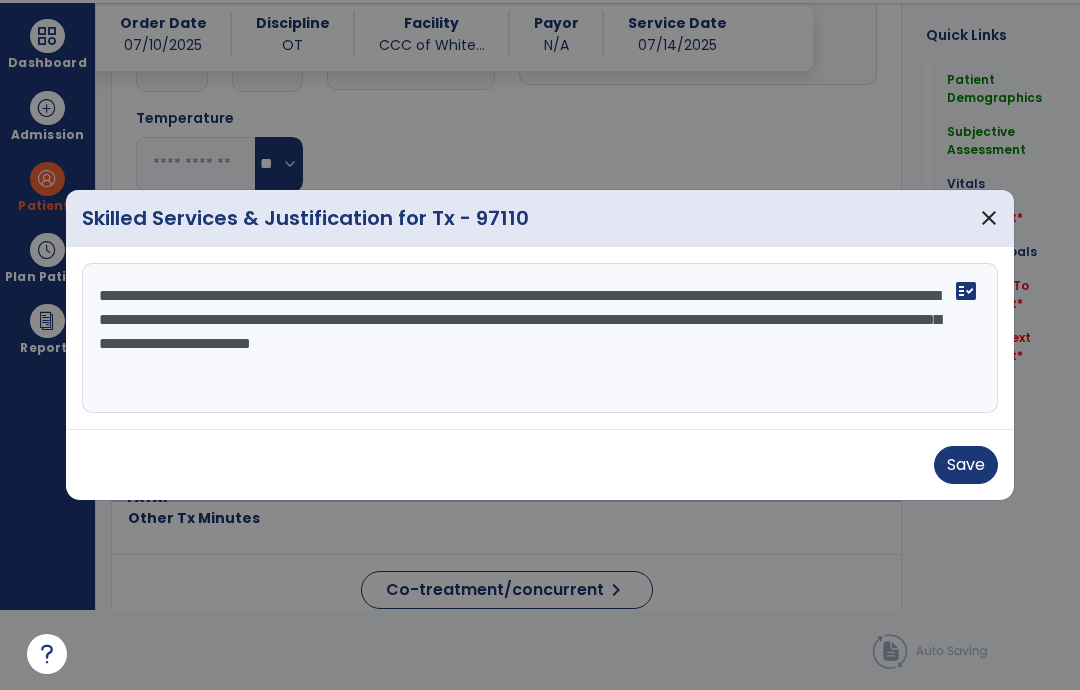 type on "**********" 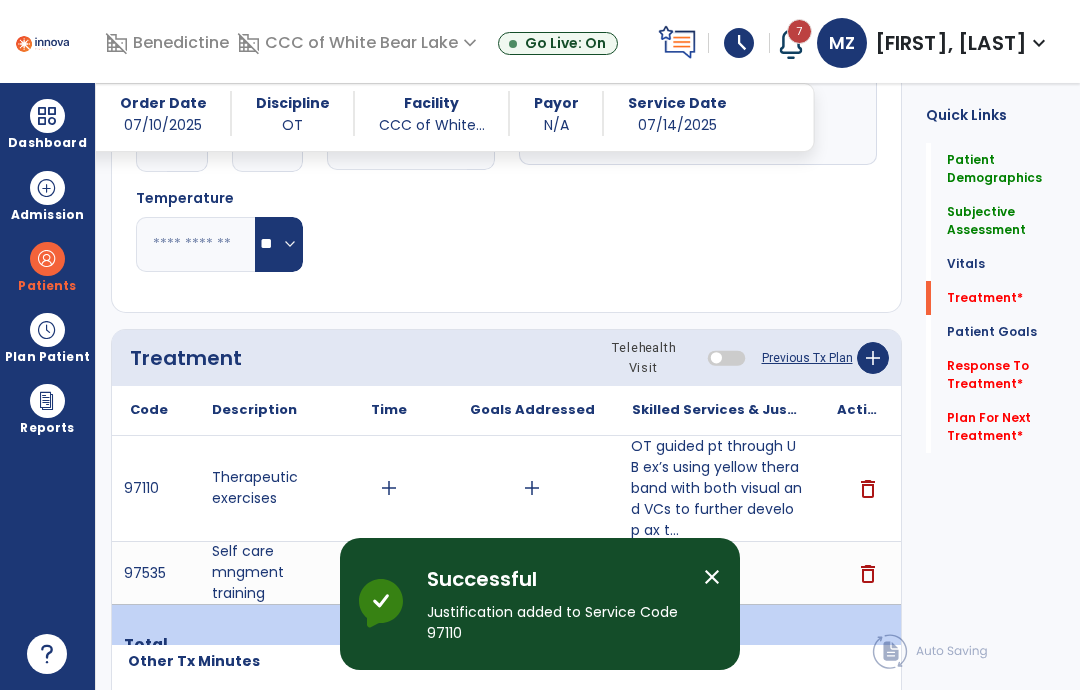 scroll, scrollTop: 80, scrollLeft: 0, axis: vertical 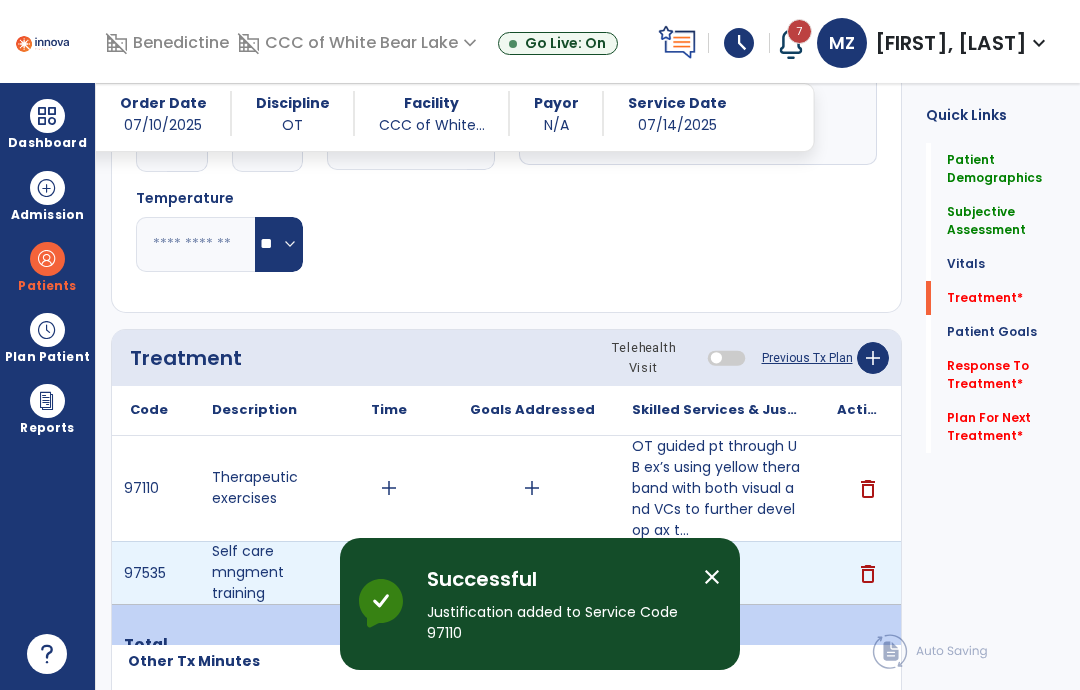 click on "add" at bounding box center [717, 573] 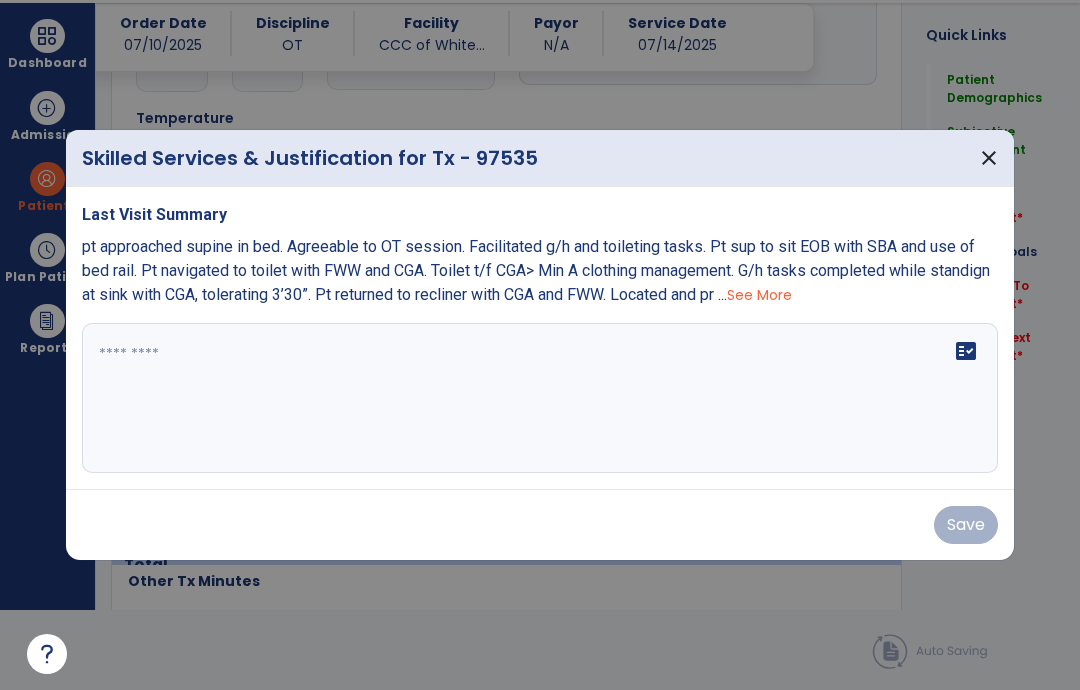 scroll, scrollTop: 0, scrollLeft: 0, axis: both 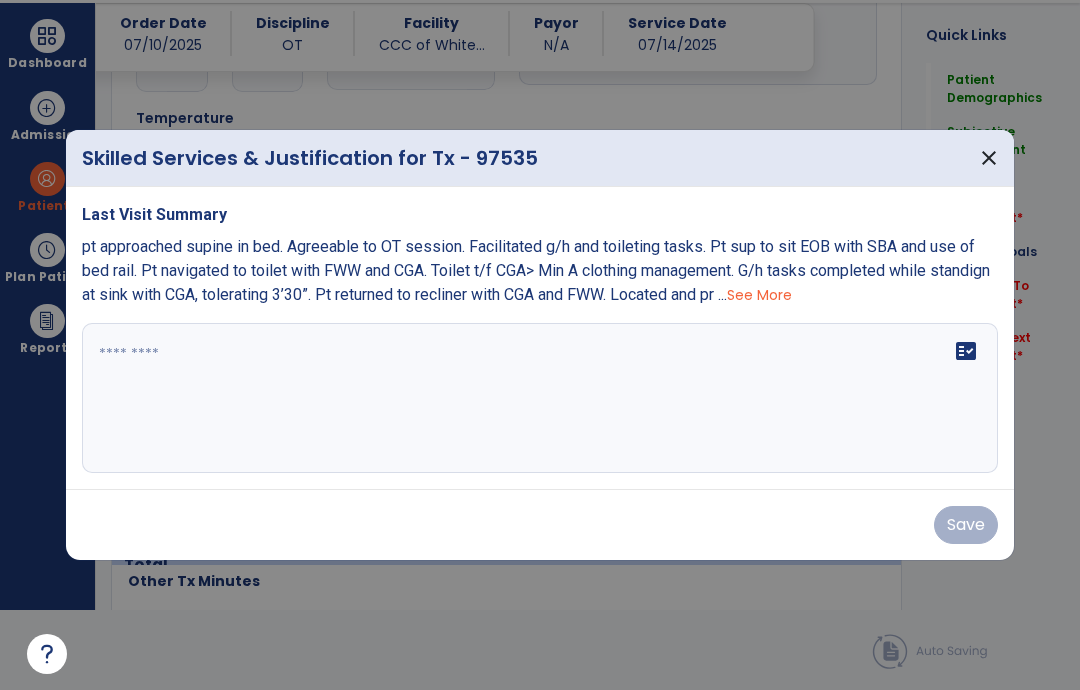 click on "fact_check" at bounding box center (540, 398) 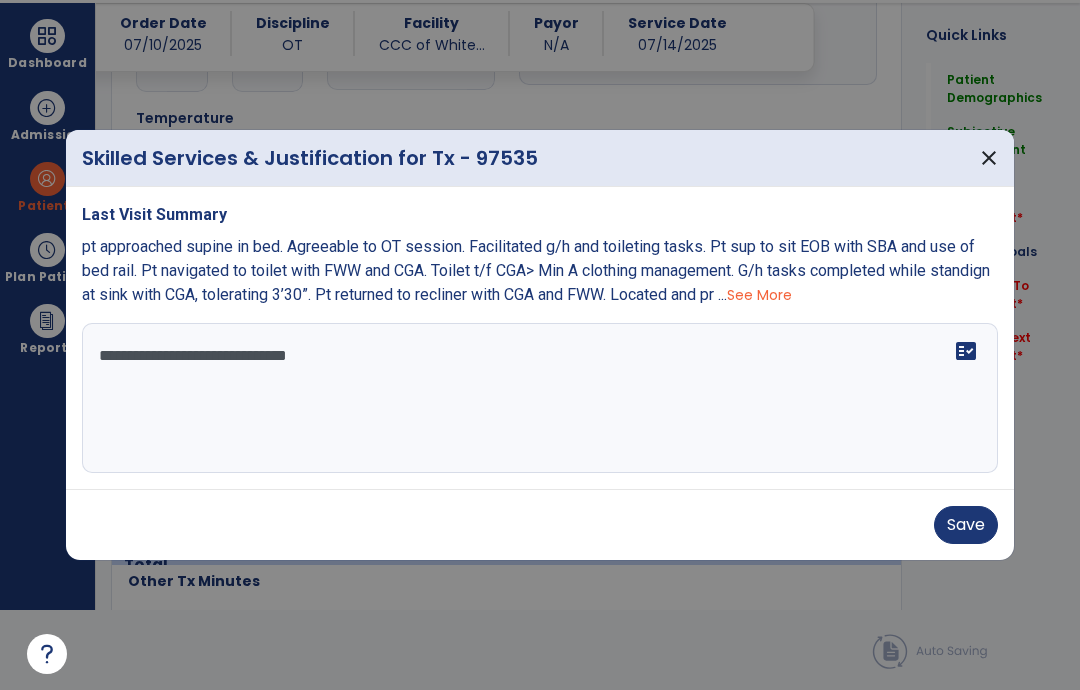 click on "**********" at bounding box center (540, 398) 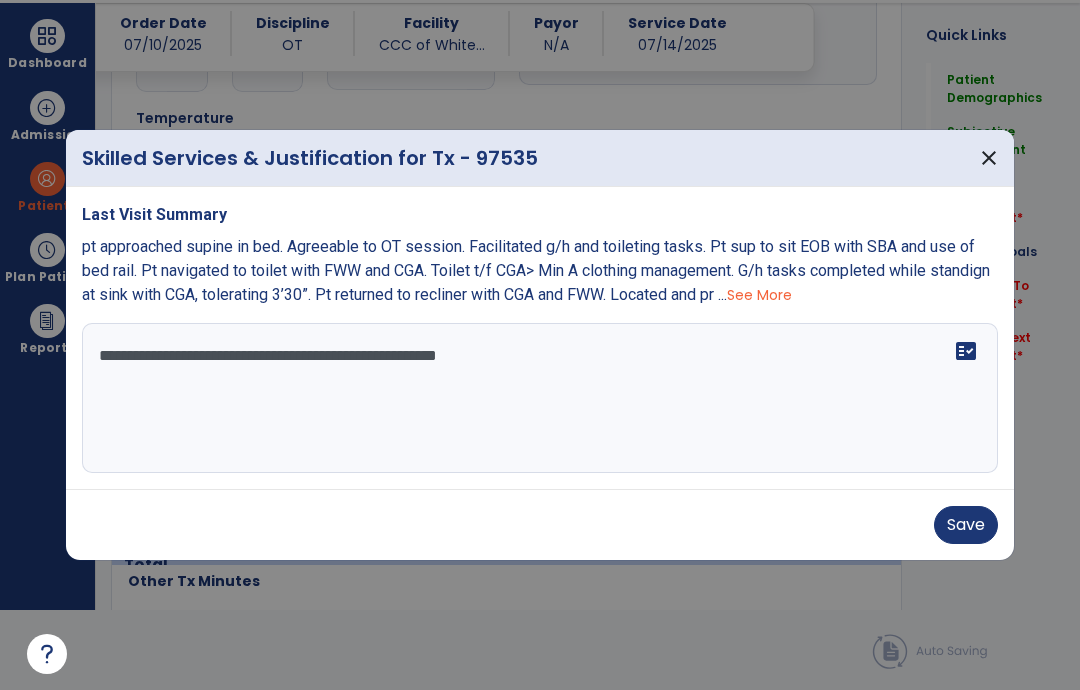click on "**********" at bounding box center [540, 398] 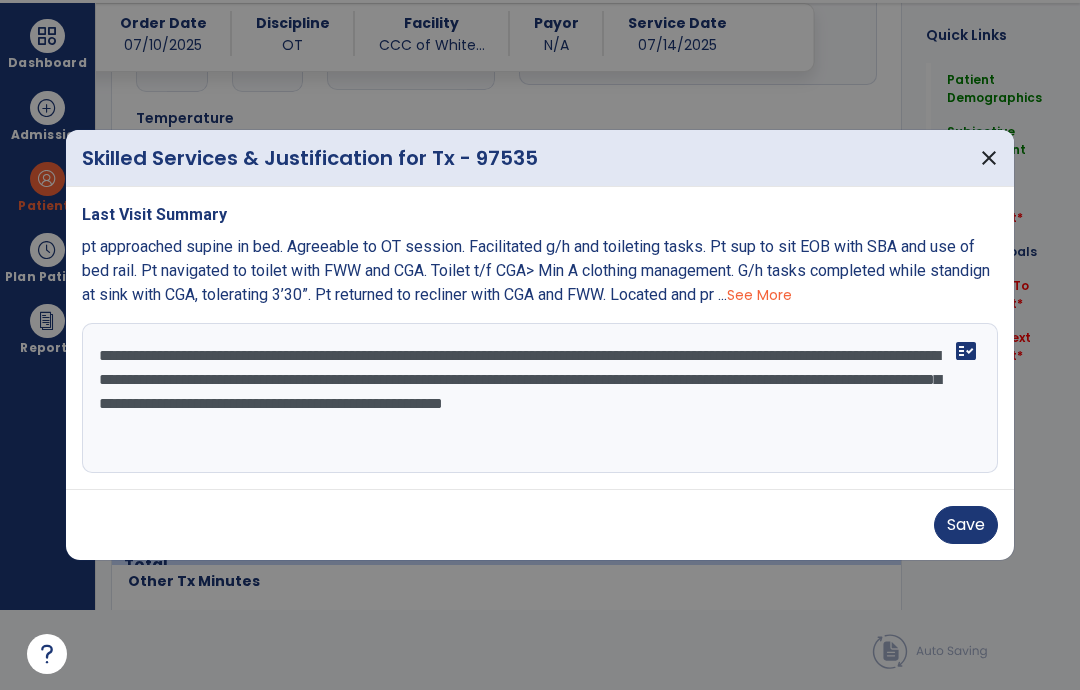 click on "**********" at bounding box center (540, 398) 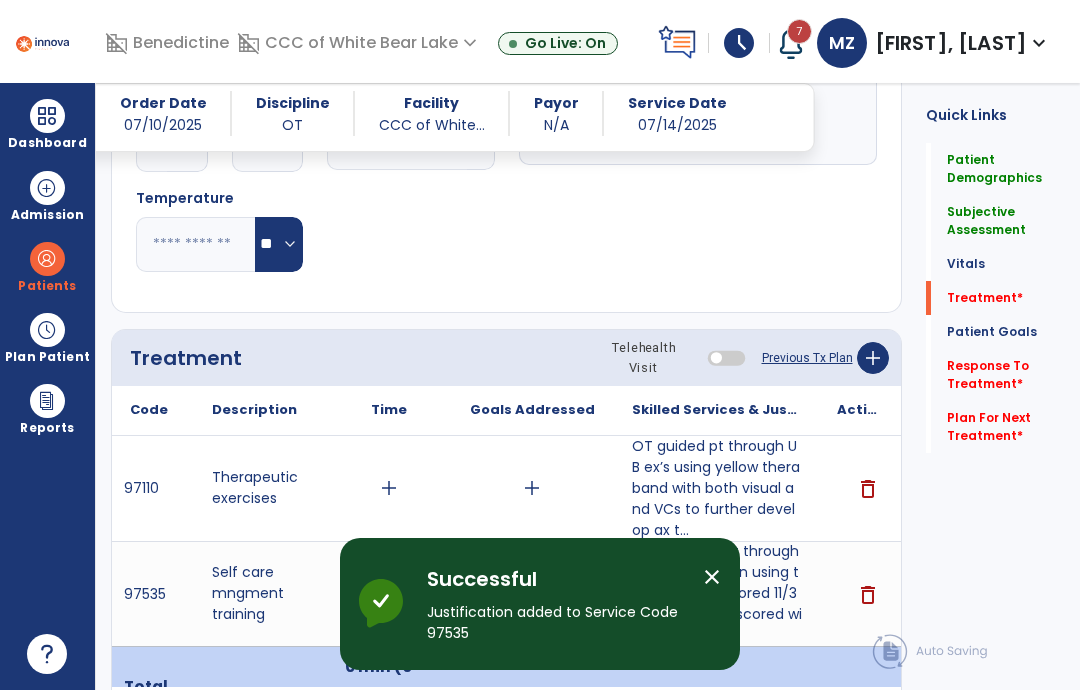 scroll, scrollTop: 80, scrollLeft: 0, axis: vertical 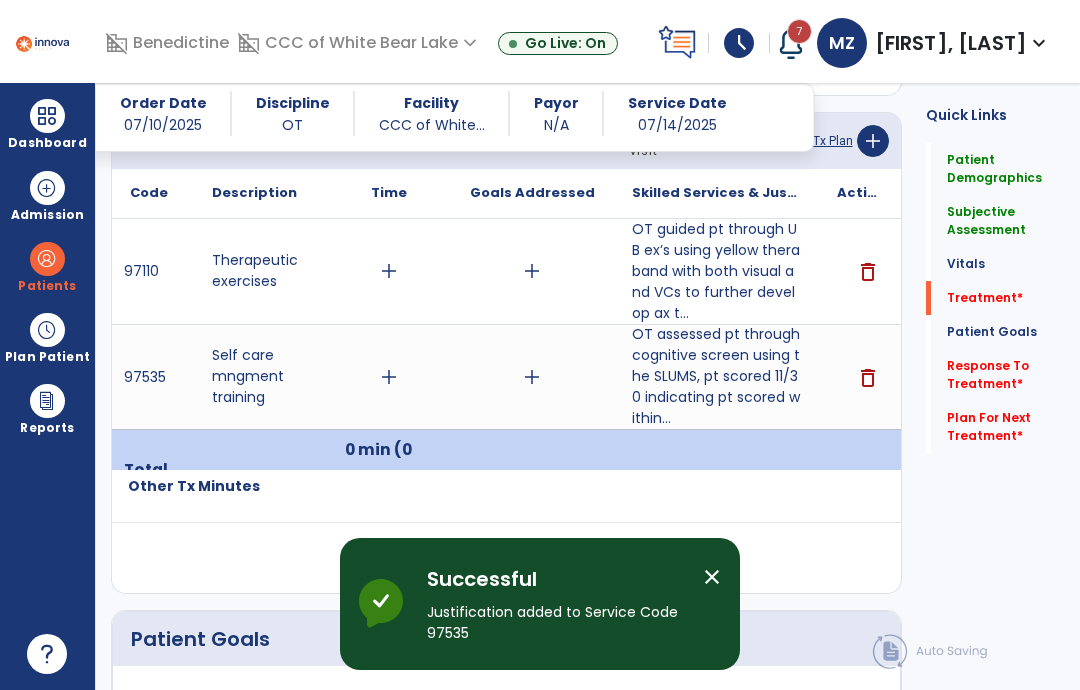 click on "add" at bounding box center [389, 377] 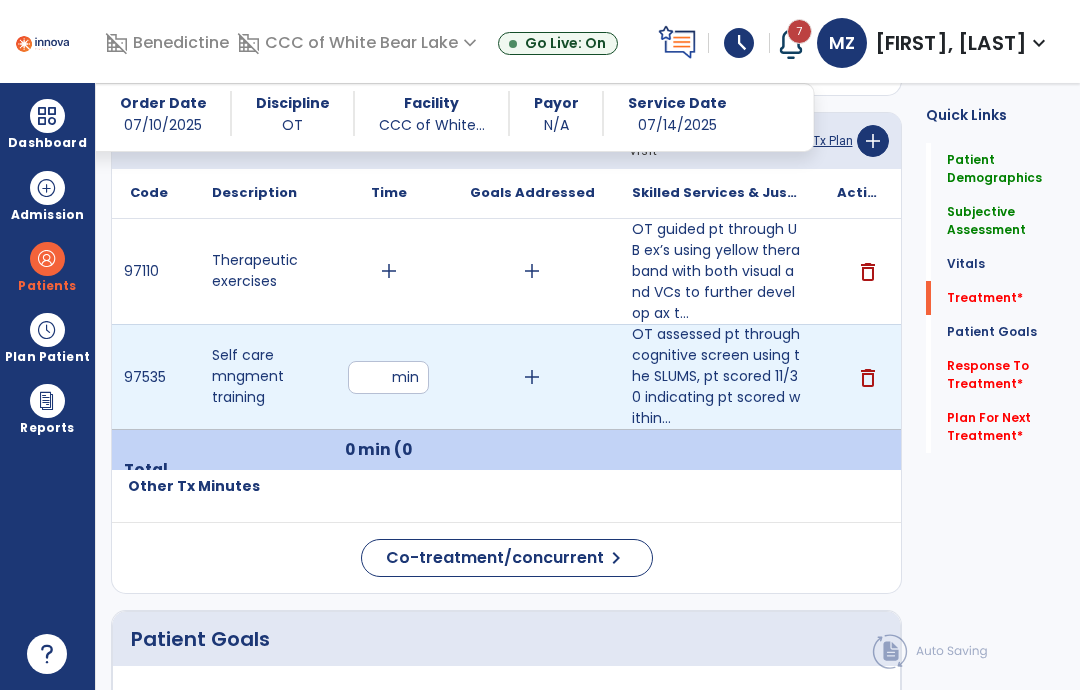 type on "**" 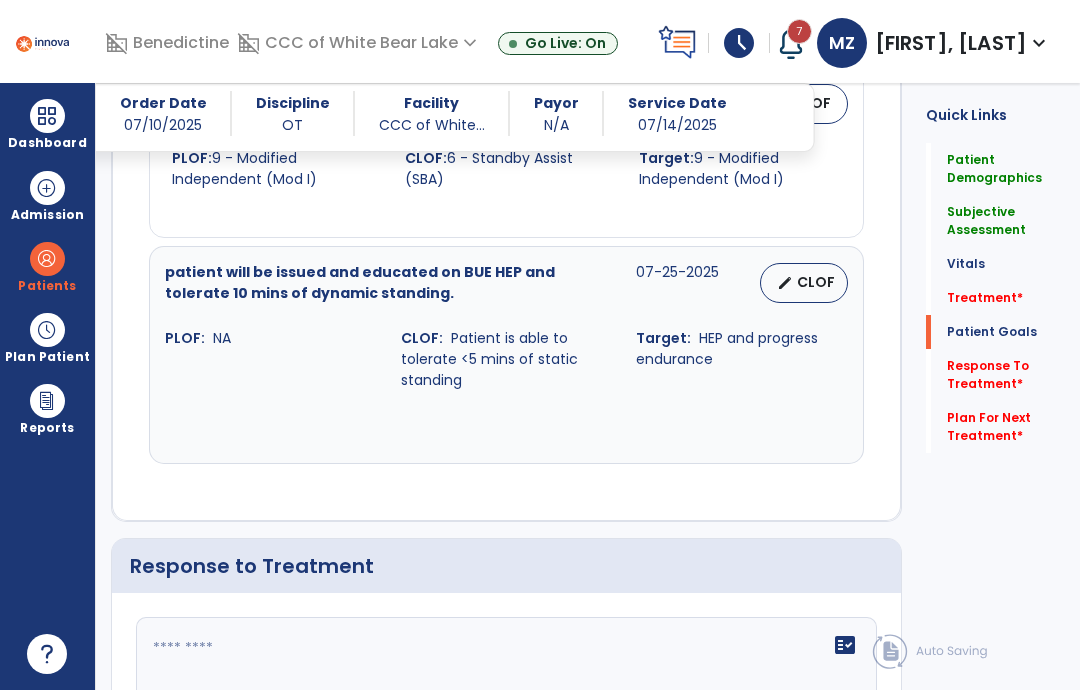 scroll, scrollTop: 2543, scrollLeft: 0, axis: vertical 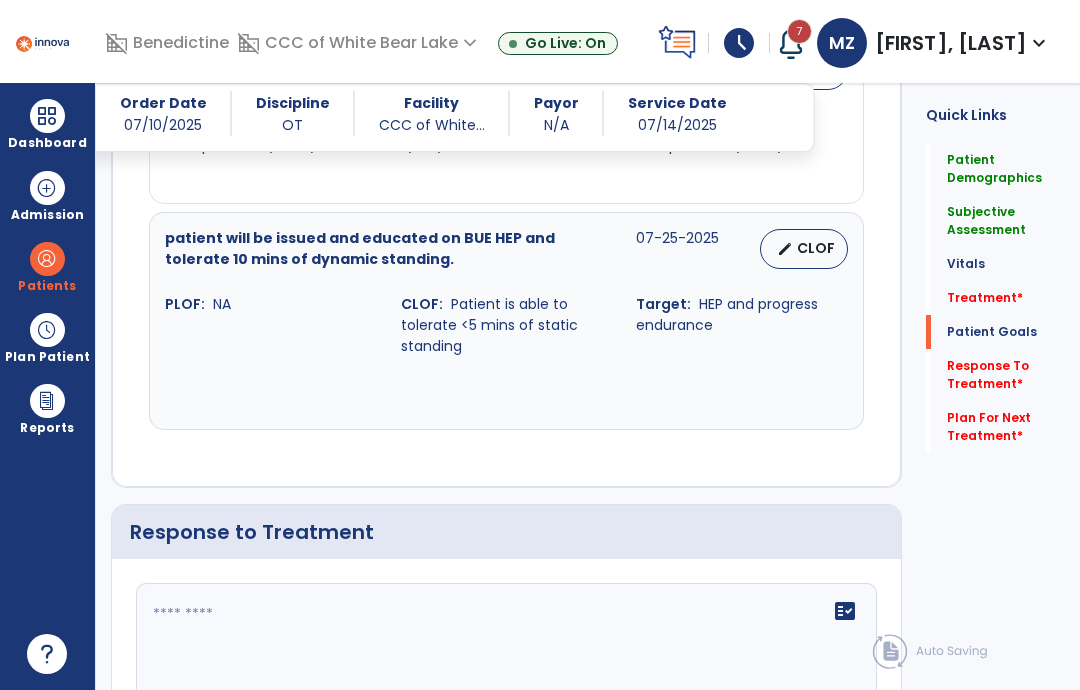 click on "fact_check" 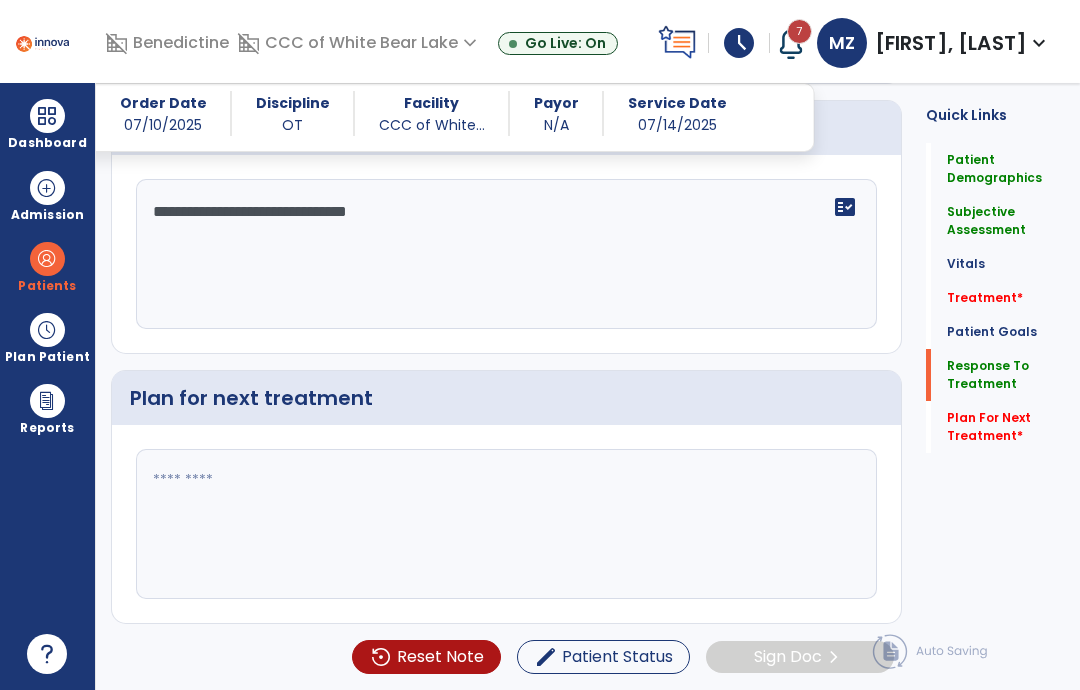 scroll, scrollTop: 2738, scrollLeft: 0, axis: vertical 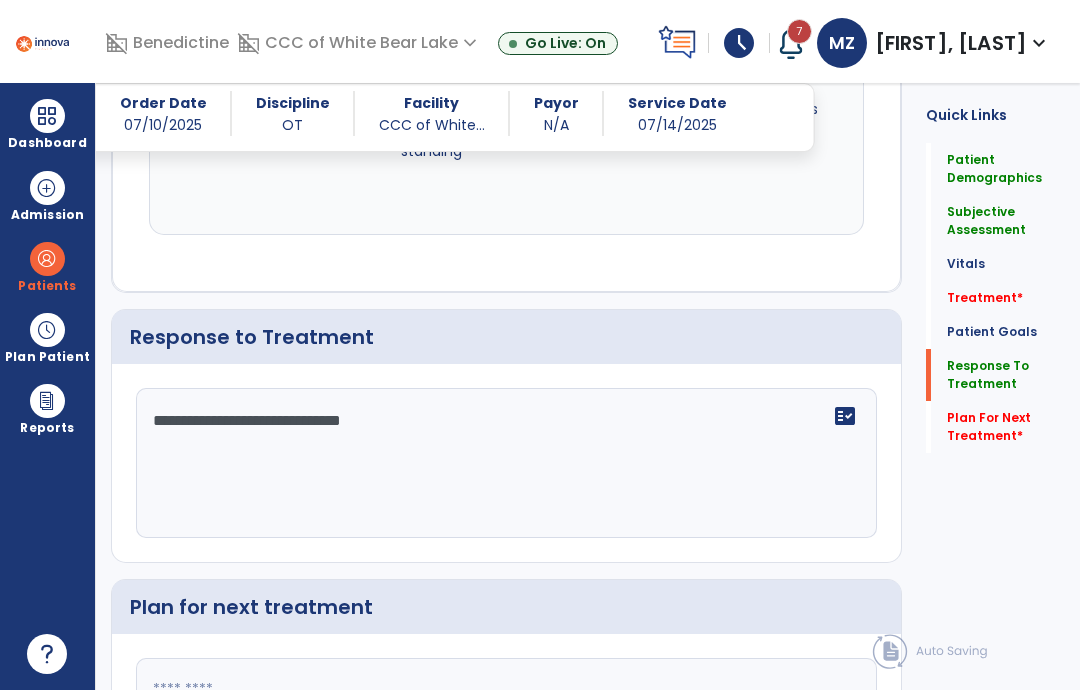type on "**********" 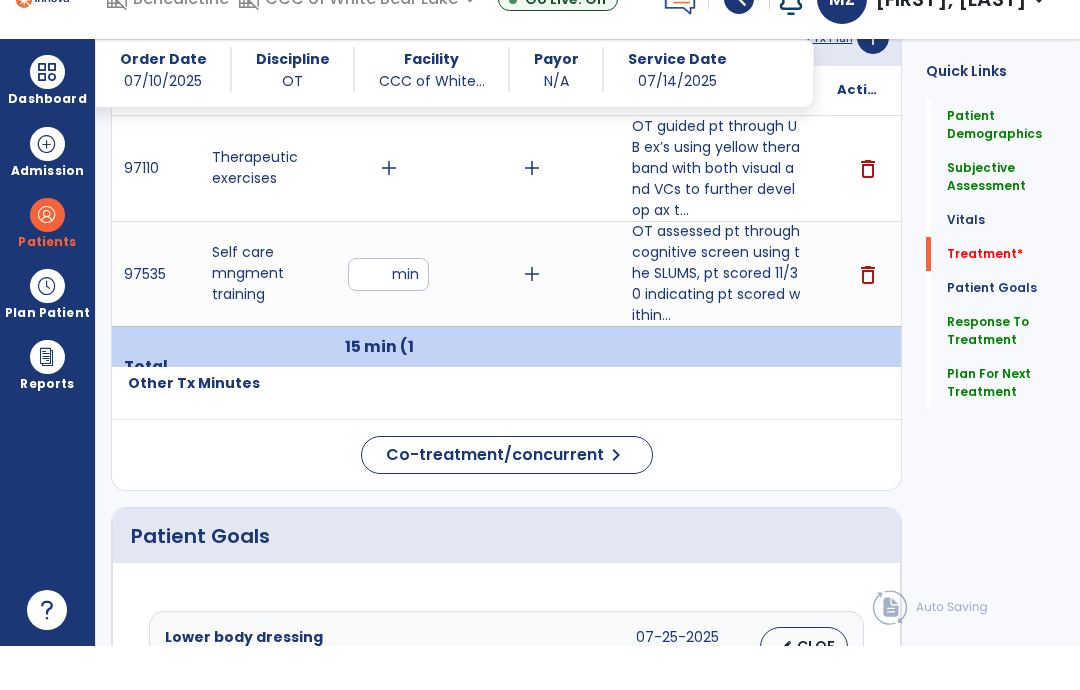 scroll, scrollTop: 900, scrollLeft: 0, axis: vertical 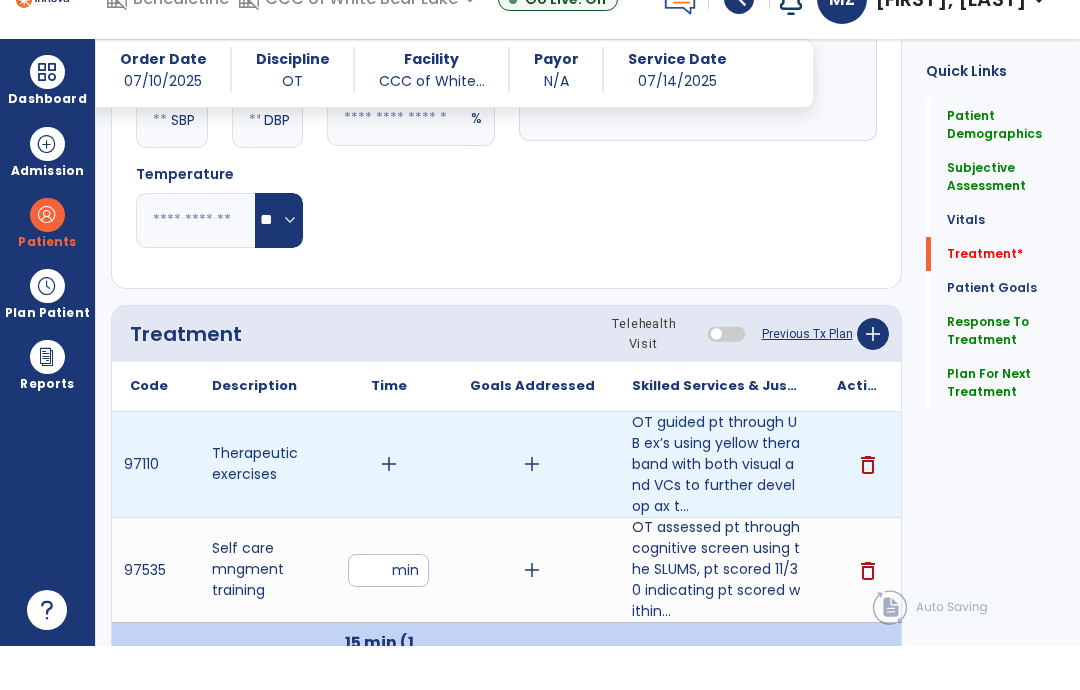 type on "*********" 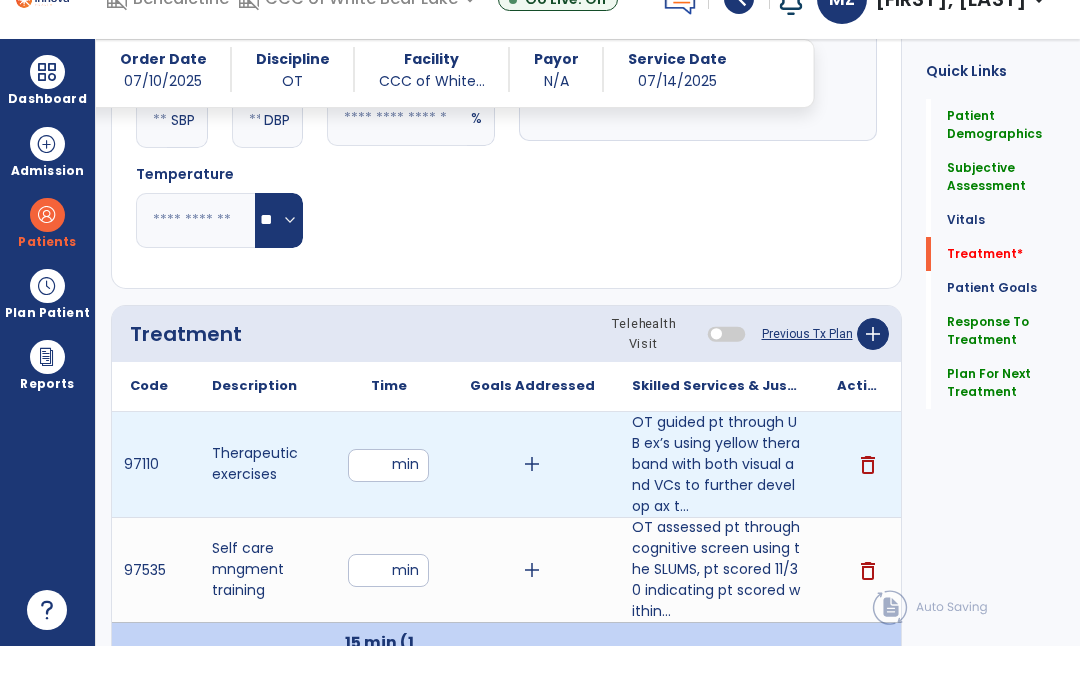 type on "*" 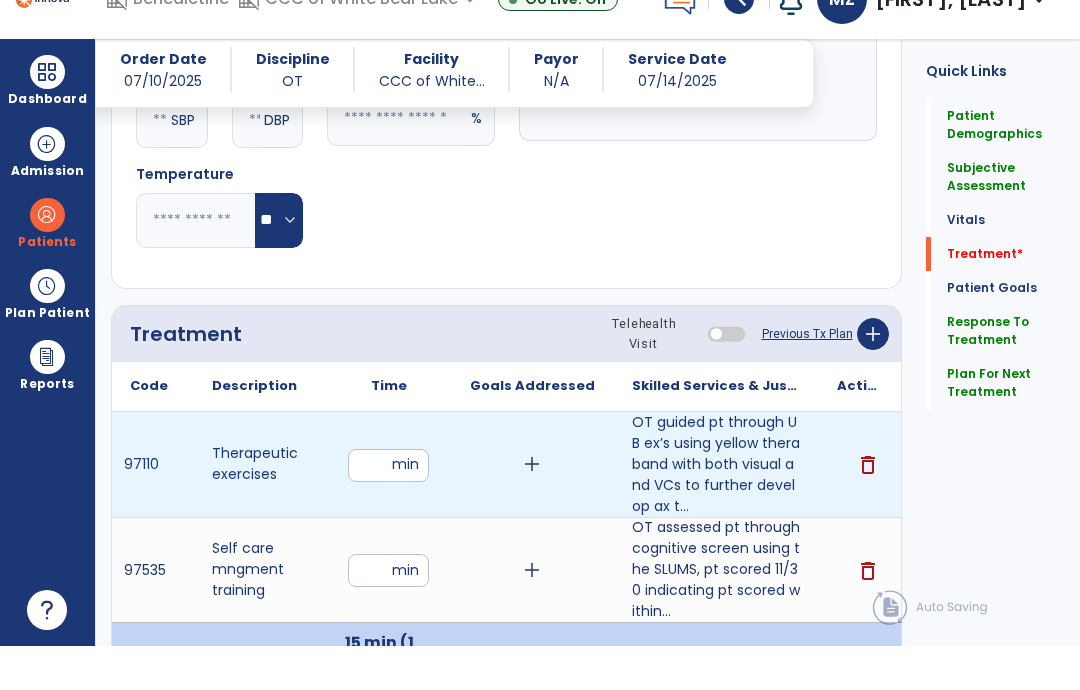 click on "Notes/Comments" 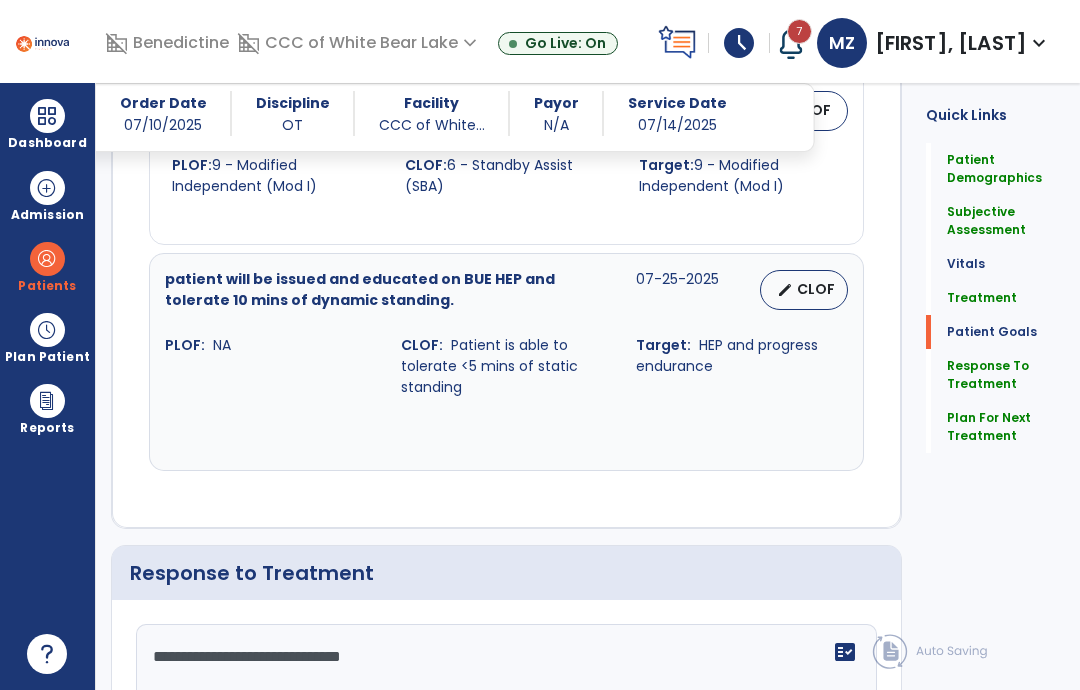 scroll, scrollTop: 2703, scrollLeft: 0, axis: vertical 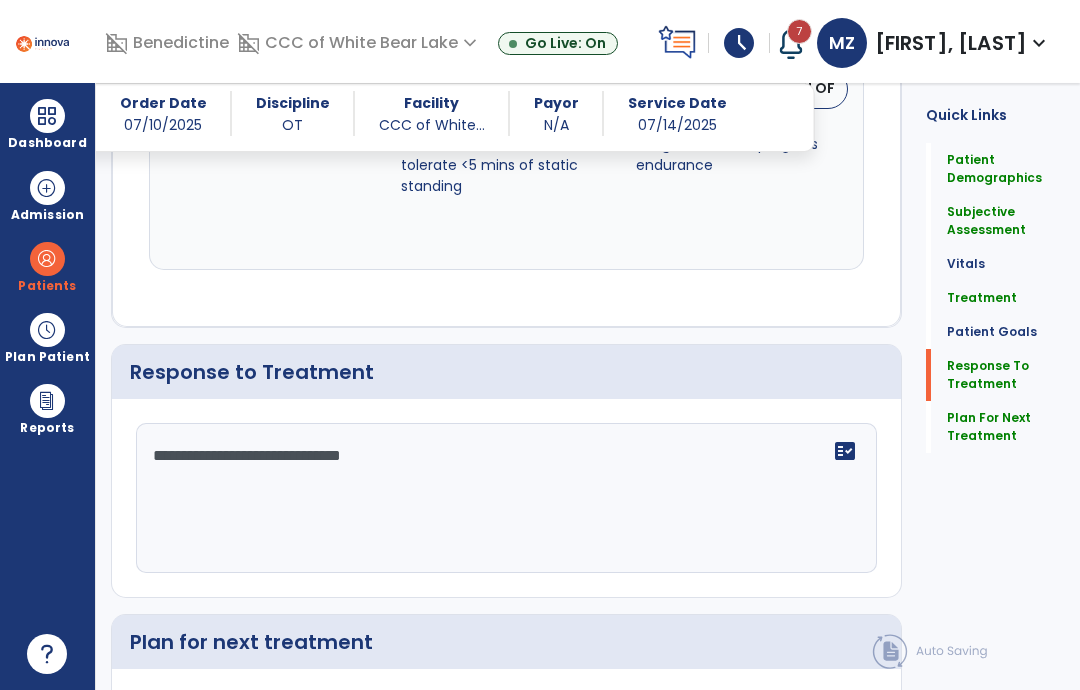 click on "**********" 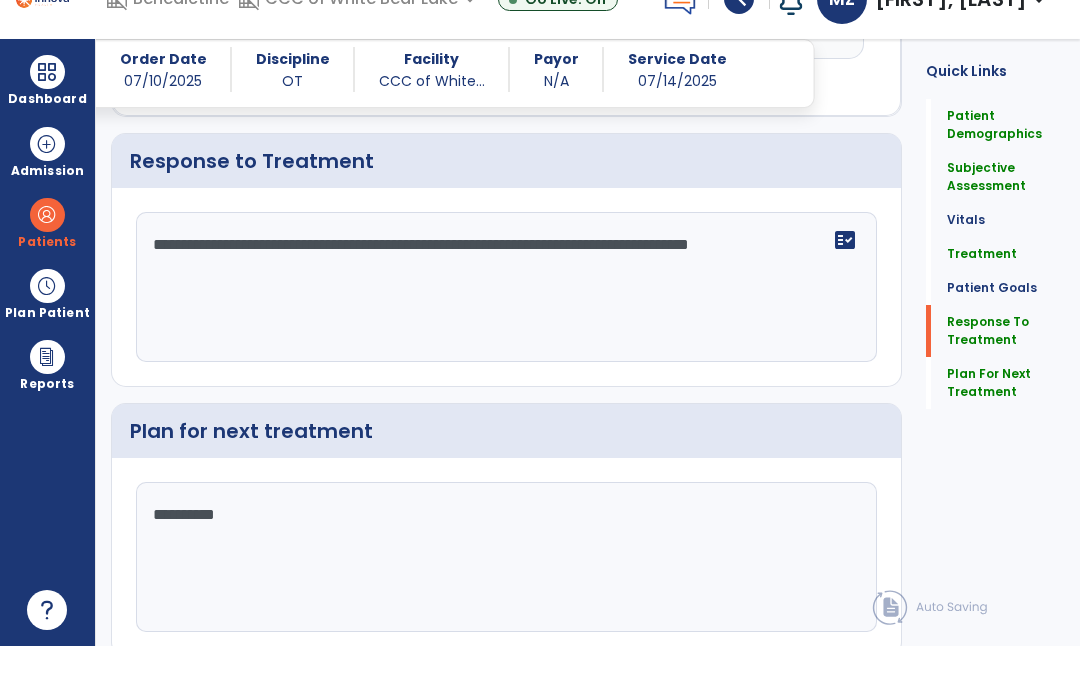 scroll, scrollTop: 2868, scrollLeft: 0, axis: vertical 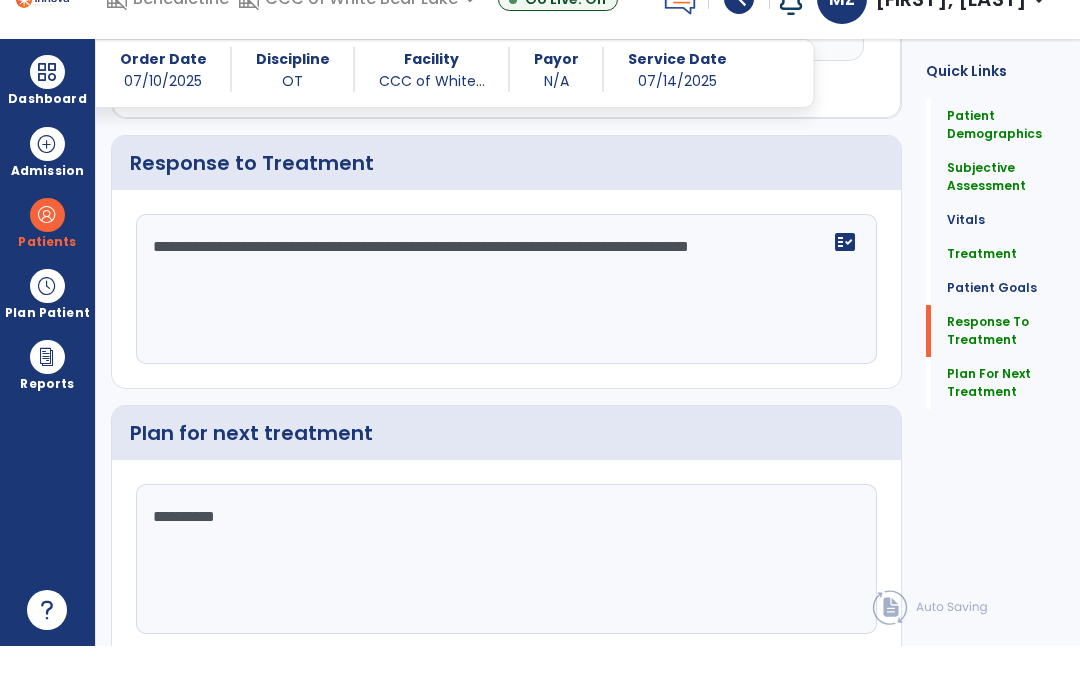 type on "**********" 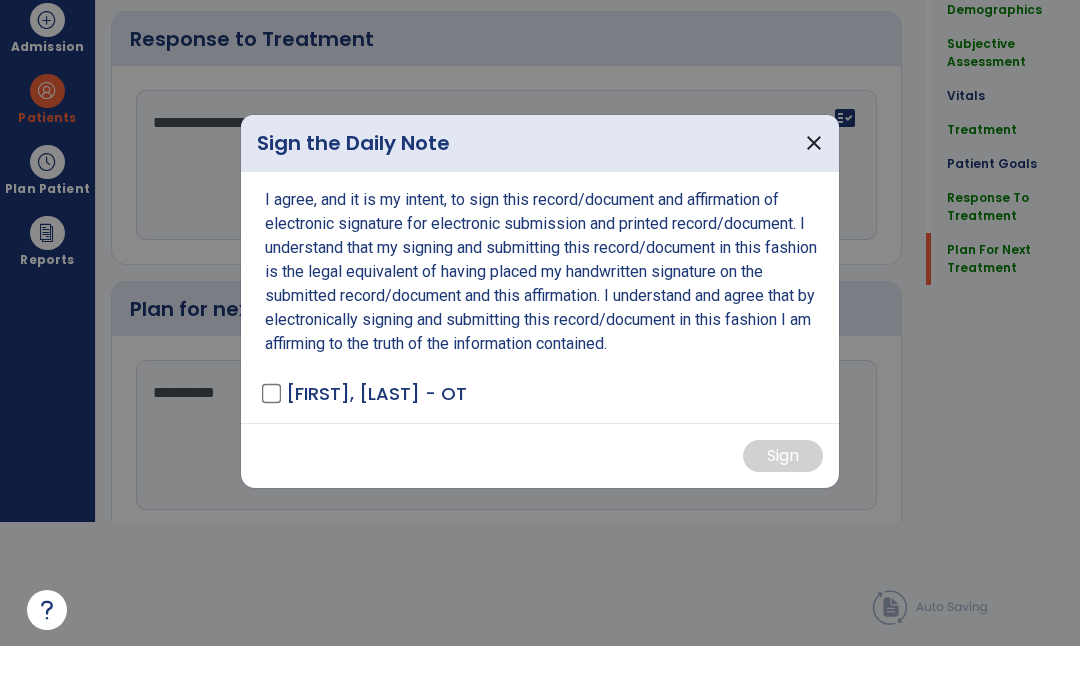 scroll, scrollTop: 0, scrollLeft: 0, axis: both 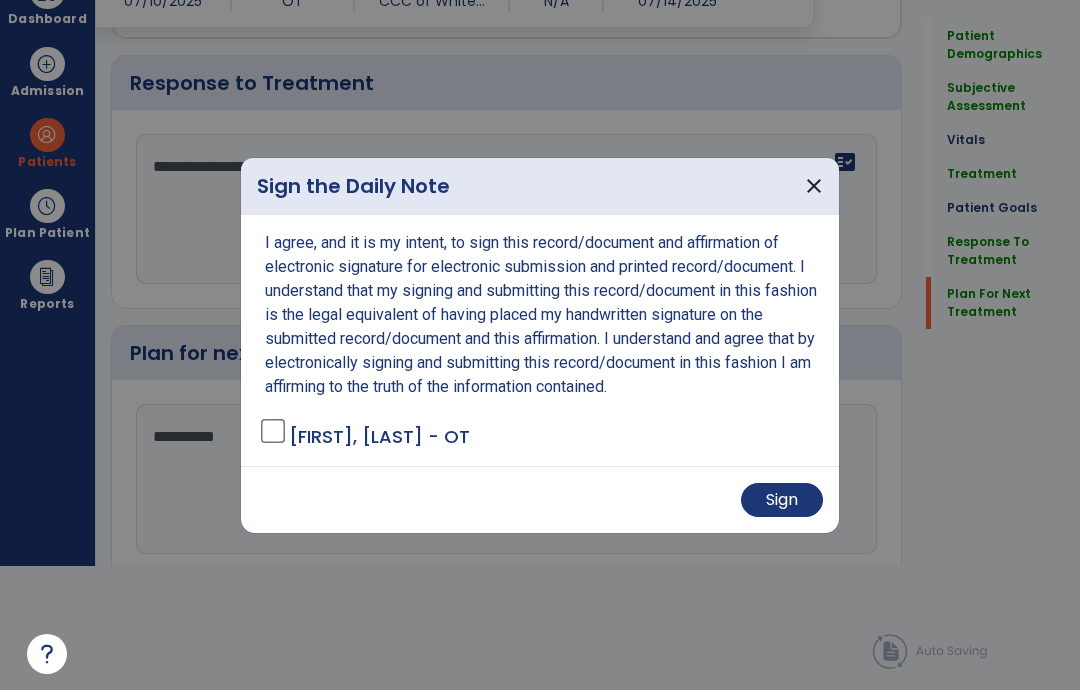 click on "Sign" at bounding box center (782, 500) 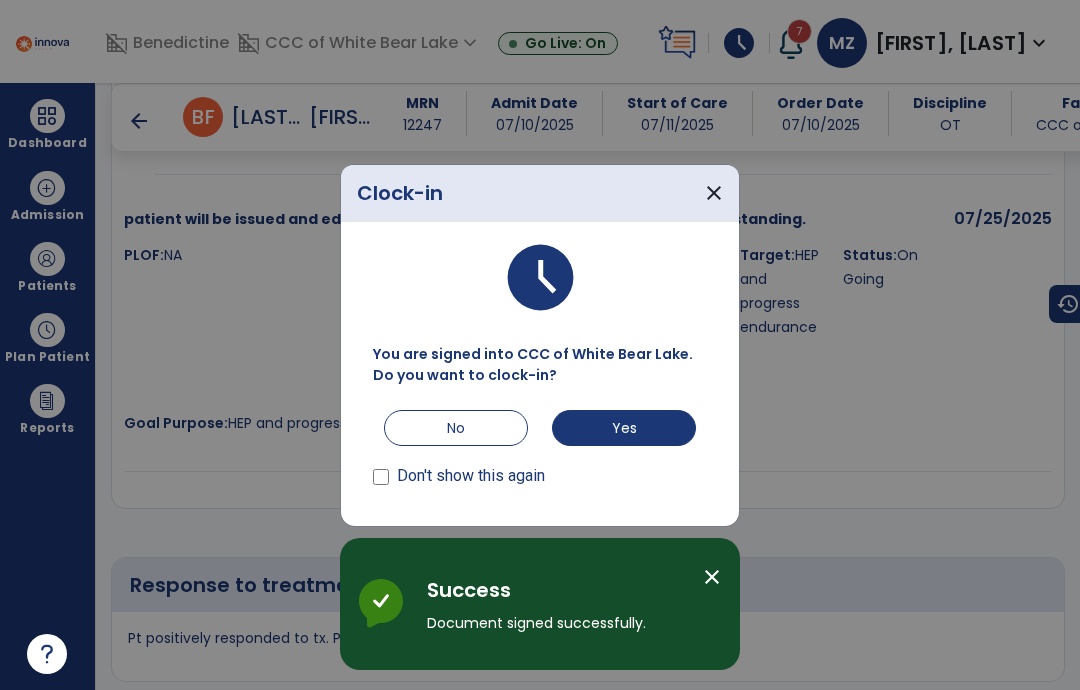scroll, scrollTop: 80, scrollLeft: 0, axis: vertical 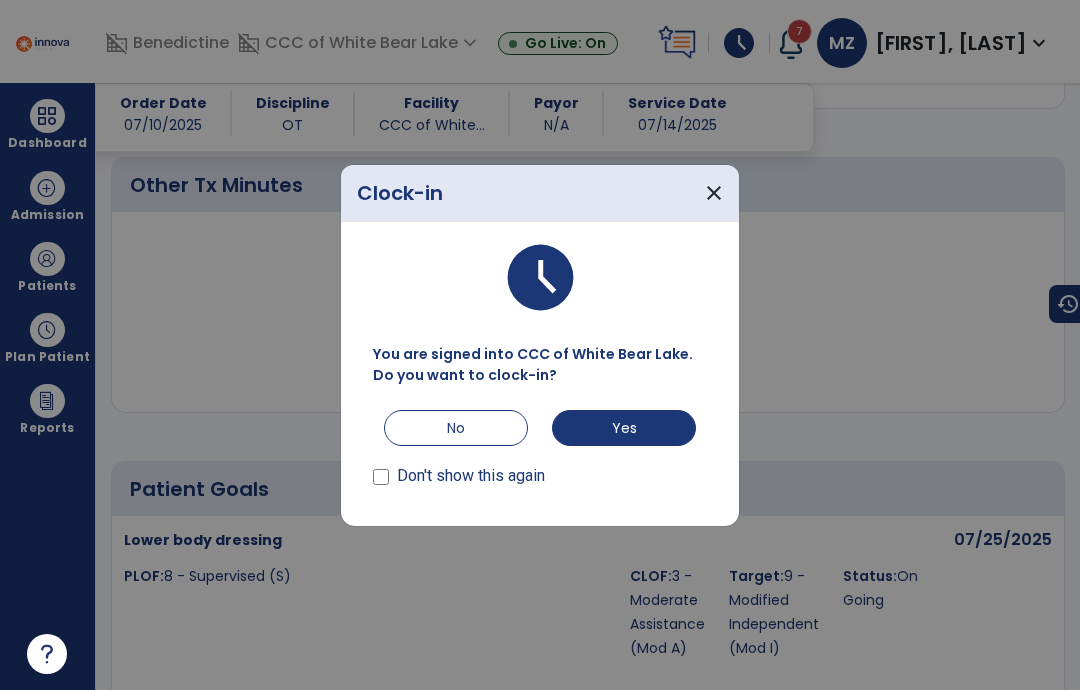 click on "close" at bounding box center [714, 193] 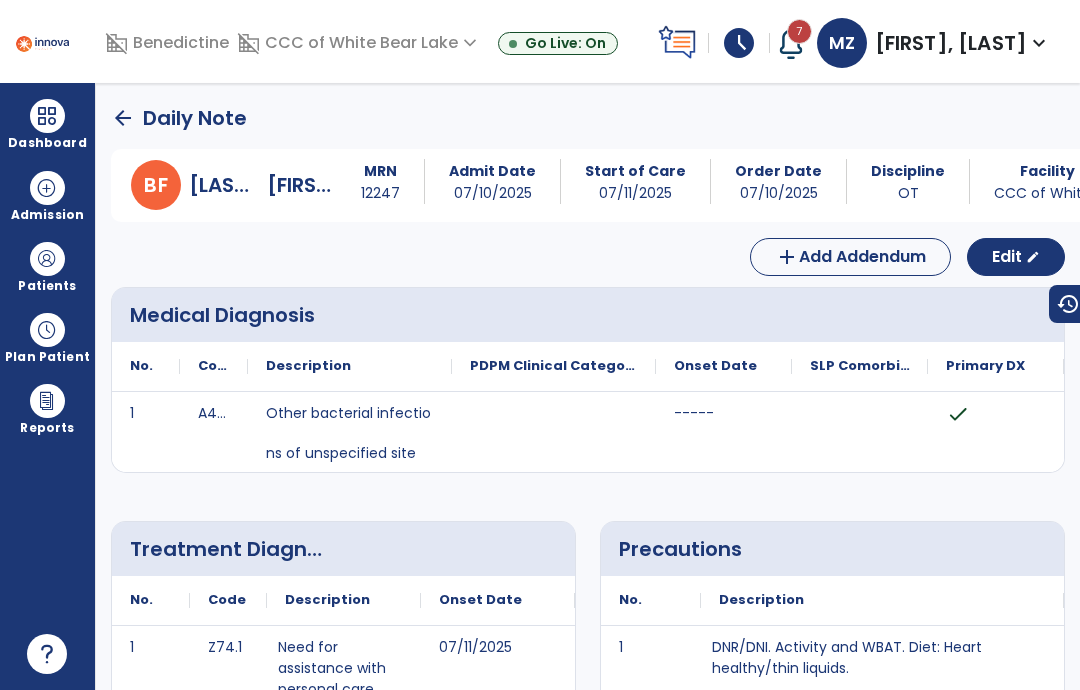 scroll, scrollTop: 0, scrollLeft: 0, axis: both 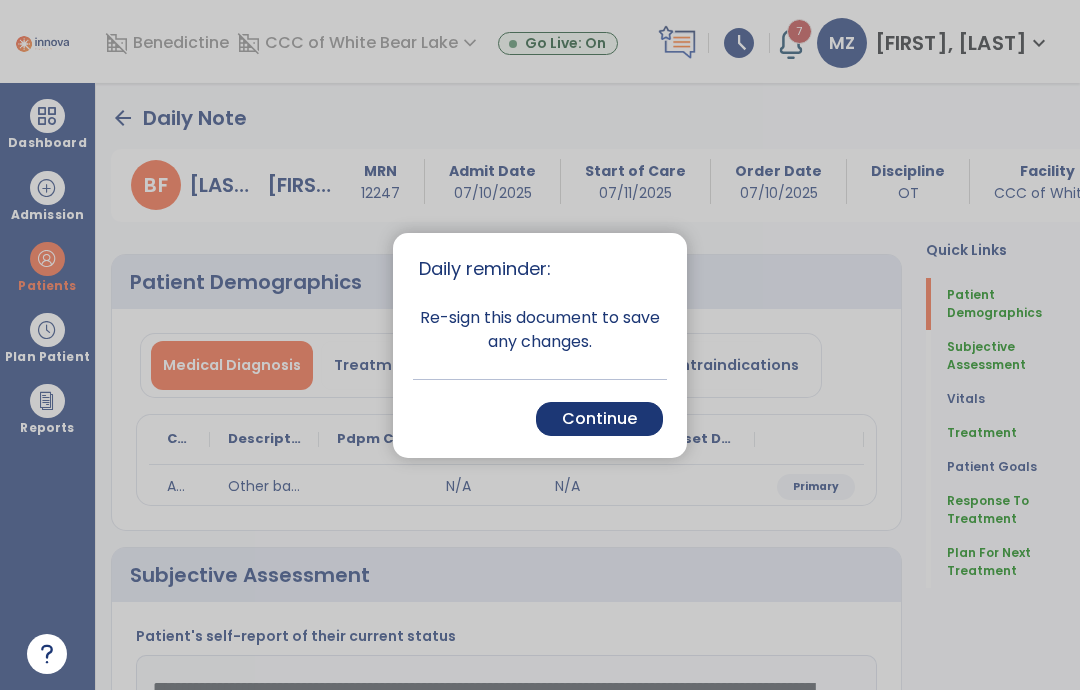 click on "Continue" at bounding box center [599, 419] 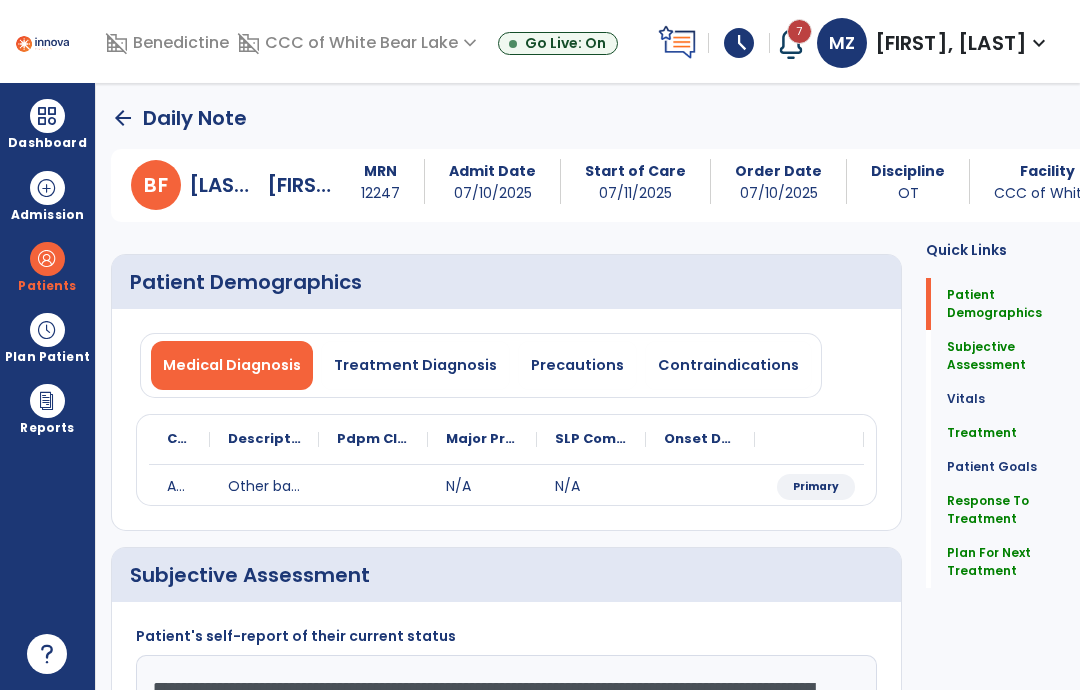 click on "arrow_back" 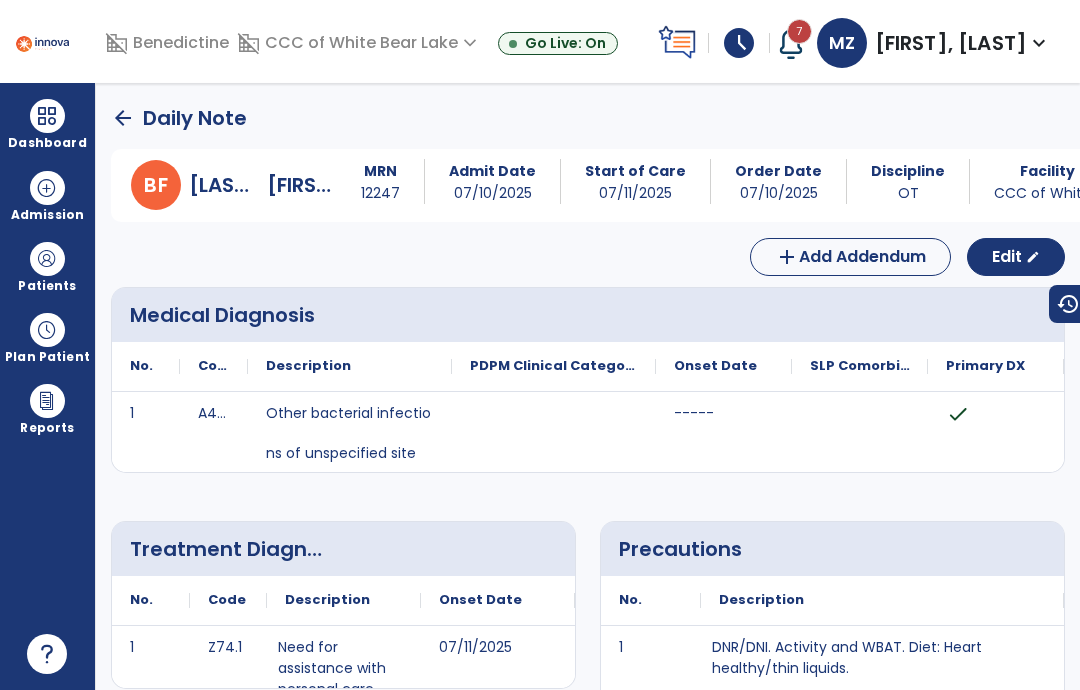 click on "Edit" 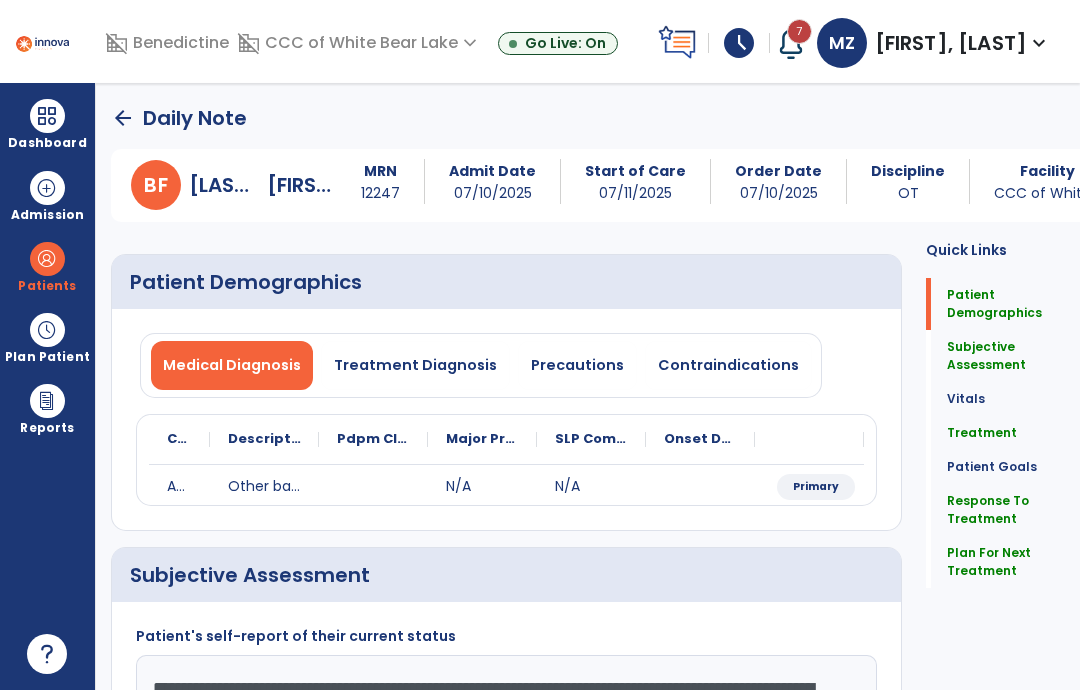 click on "Precautions" at bounding box center [577, 365] 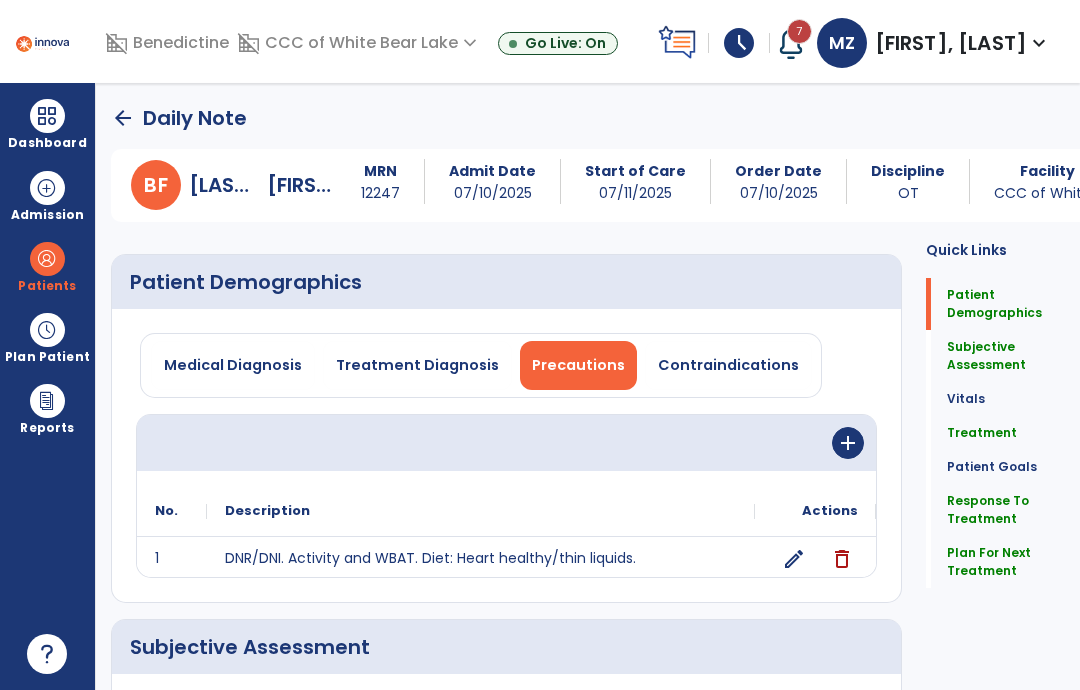 click on "add" 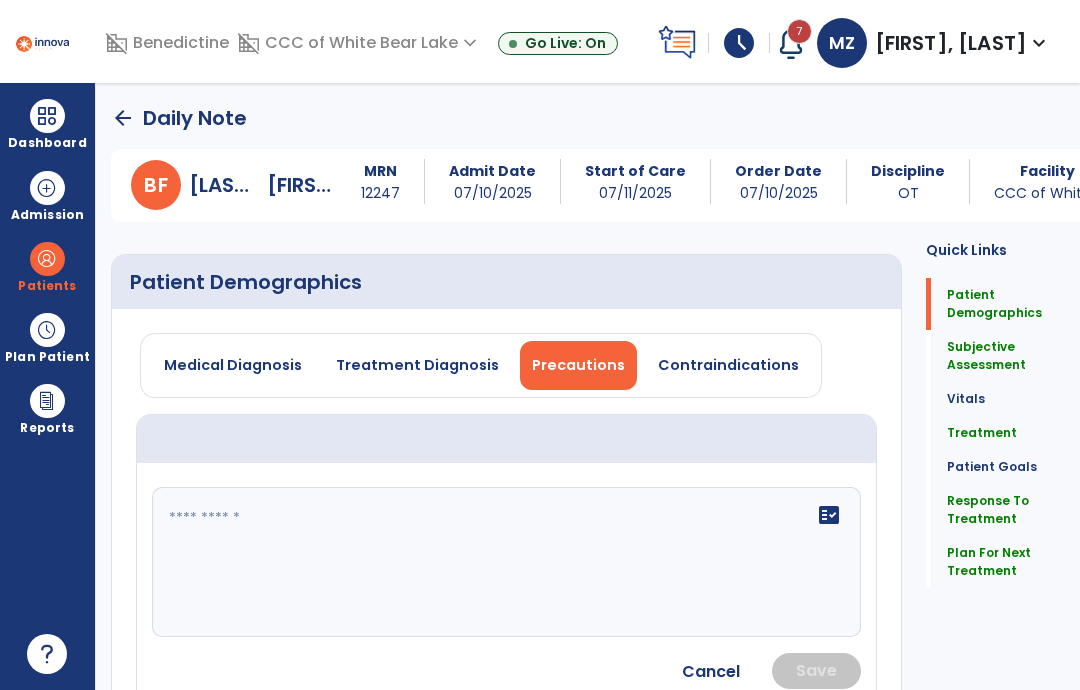 click on "fact_check" 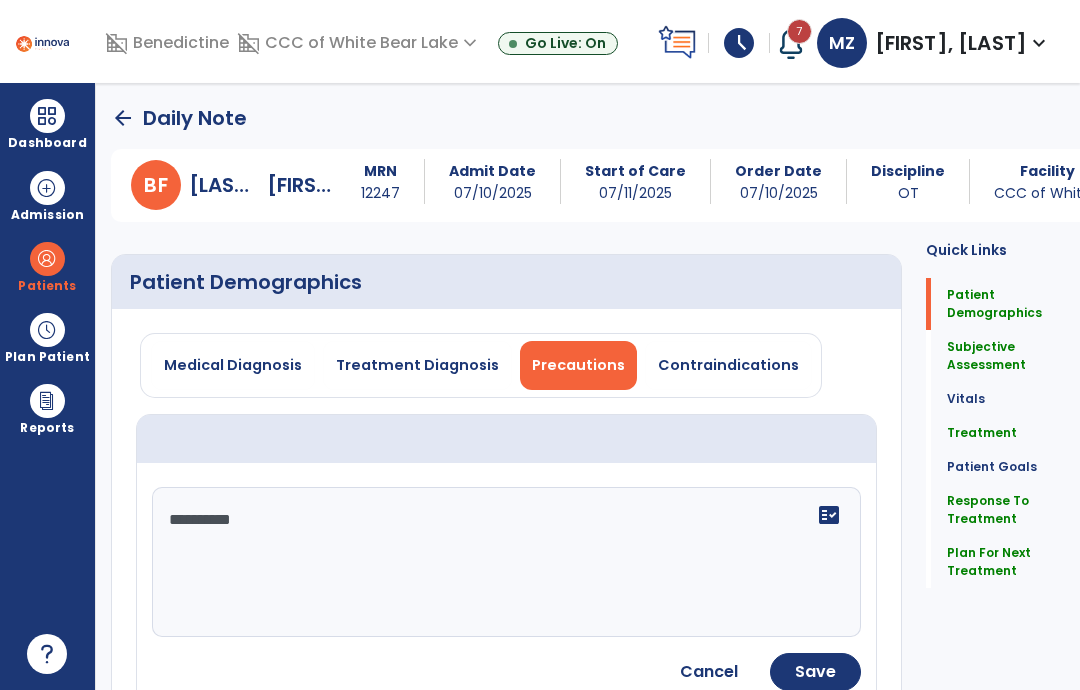 click on "**********" 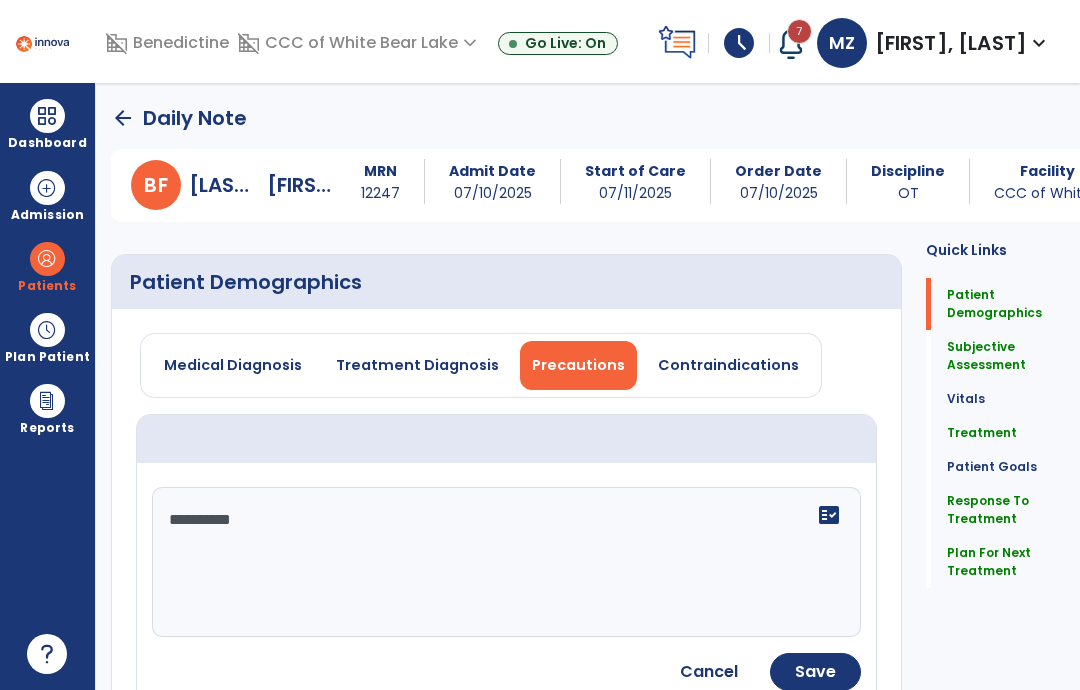 type on "**********" 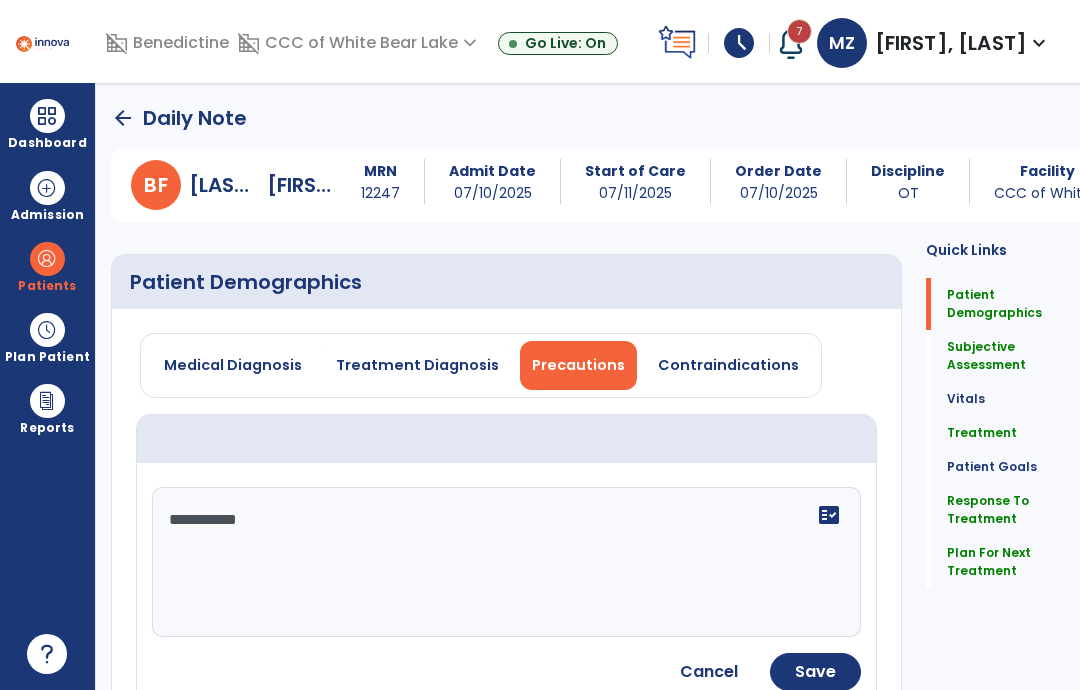 click on "Save" 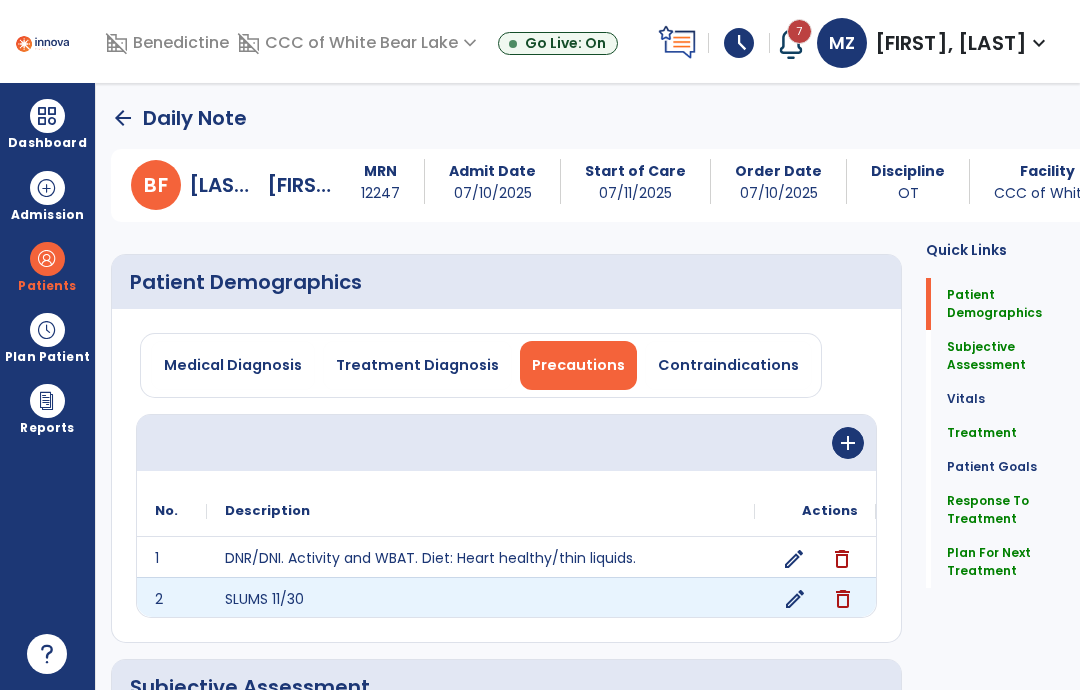 click on "edit" 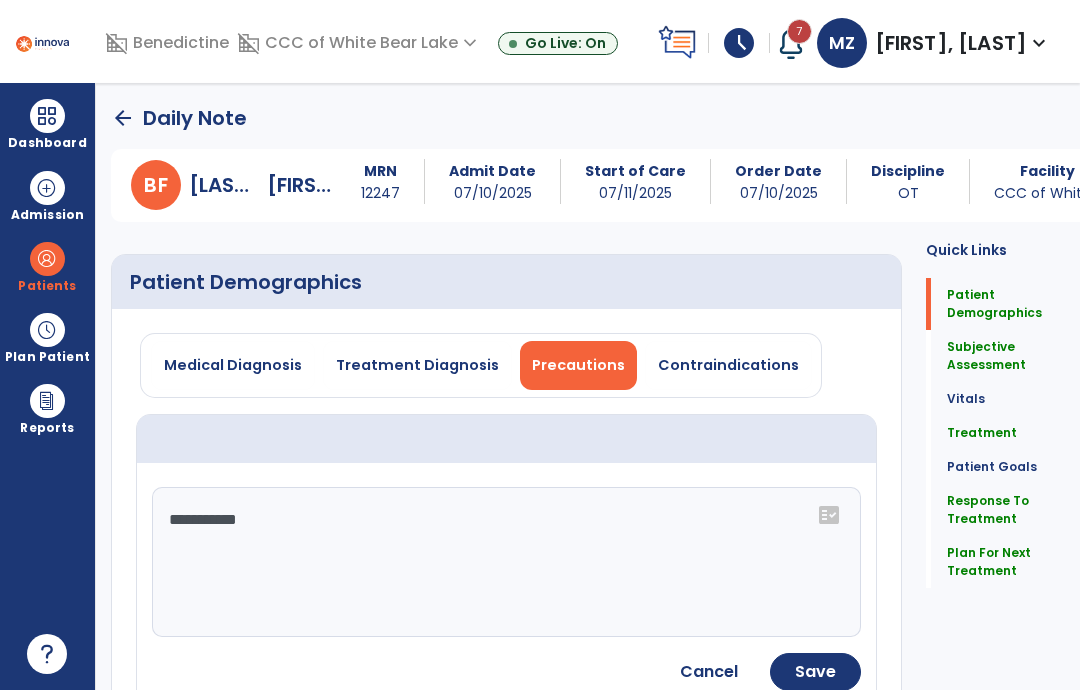 click on "**********" 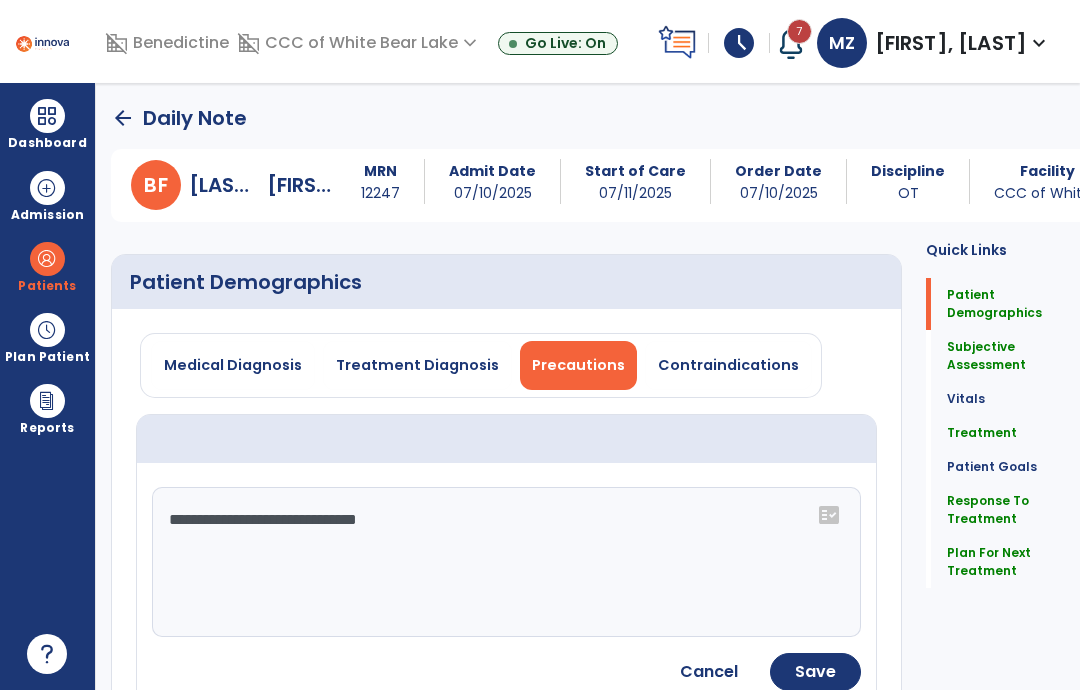 click on "**********" 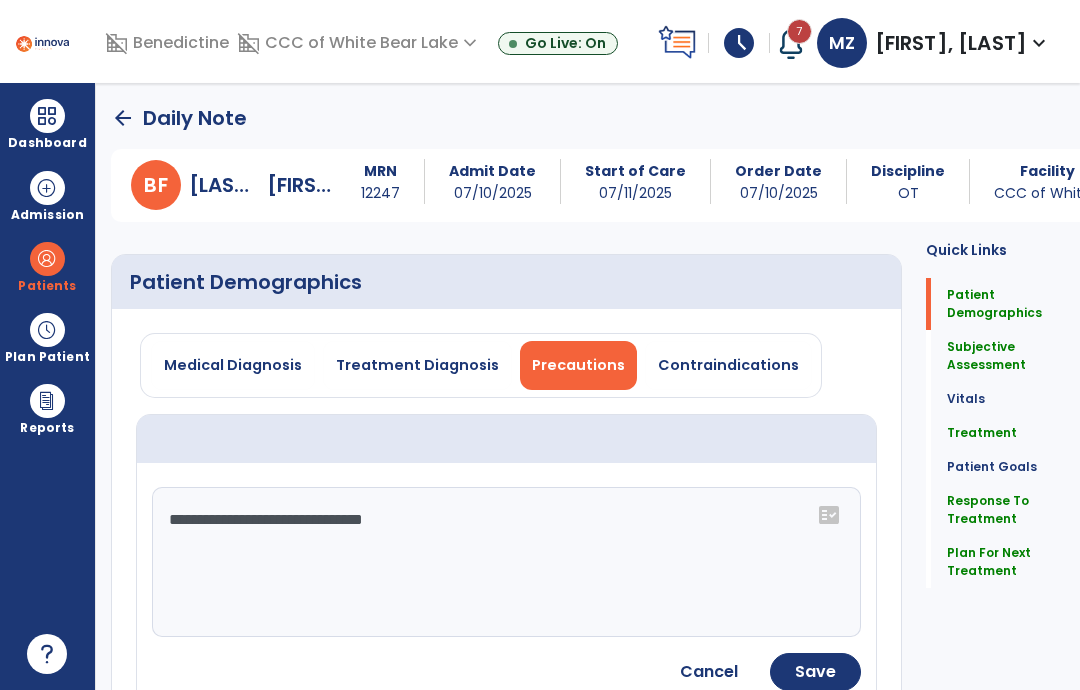 click on "Save" 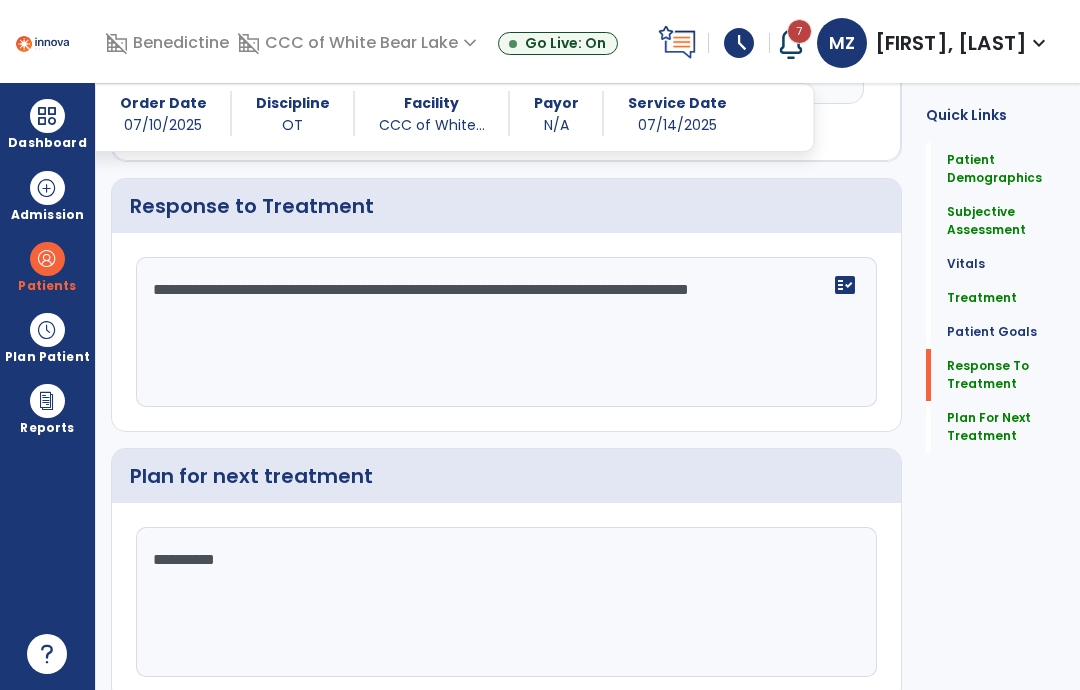 scroll, scrollTop: 2980, scrollLeft: 0, axis: vertical 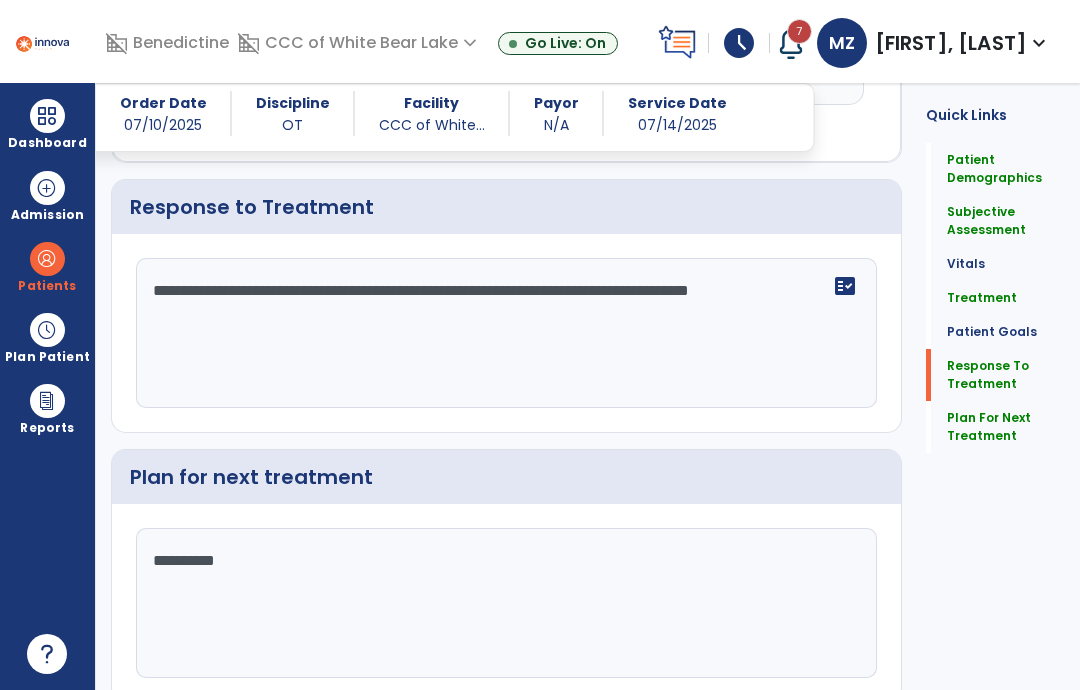 click on "Re-Sign Doc" 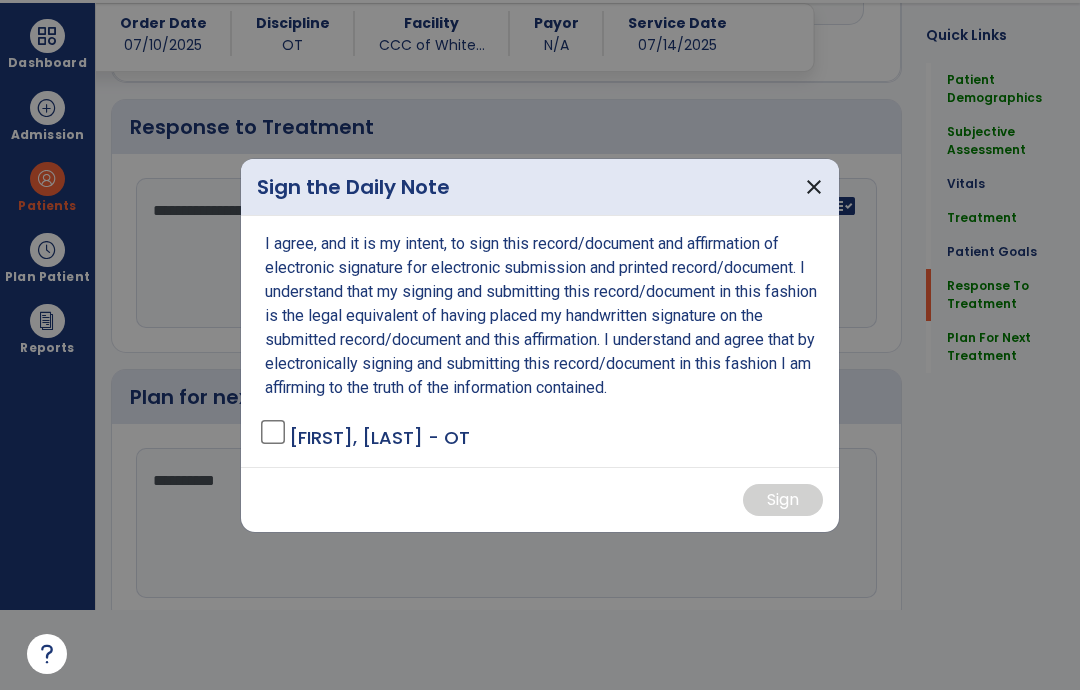 scroll, scrollTop: 0, scrollLeft: 0, axis: both 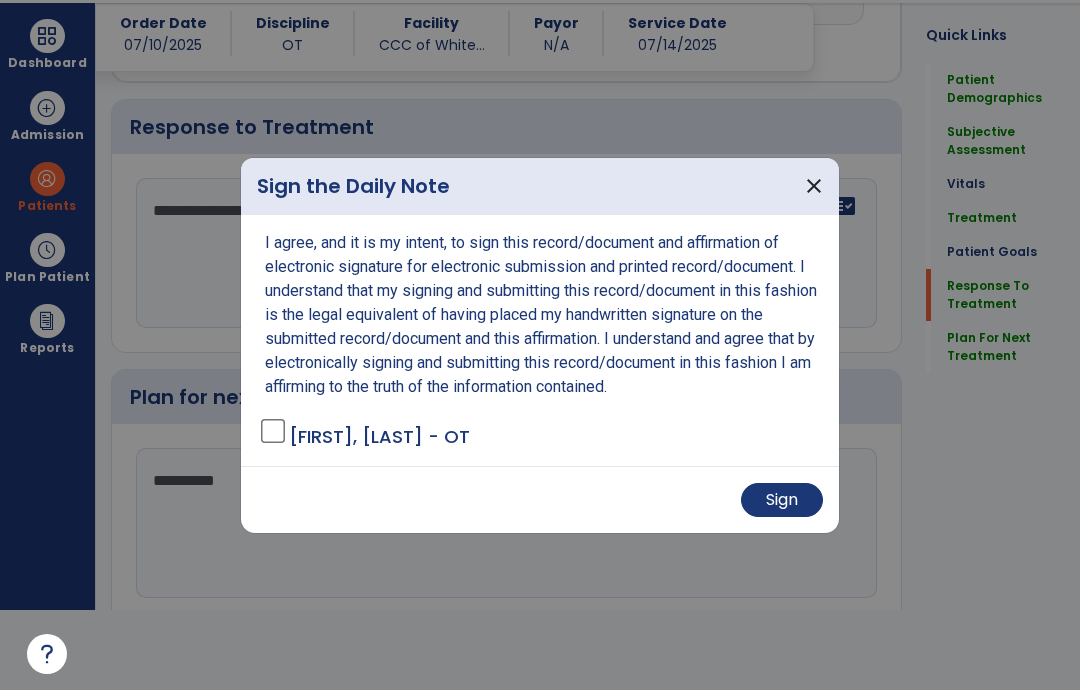 click on "Sign" at bounding box center [782, 500] 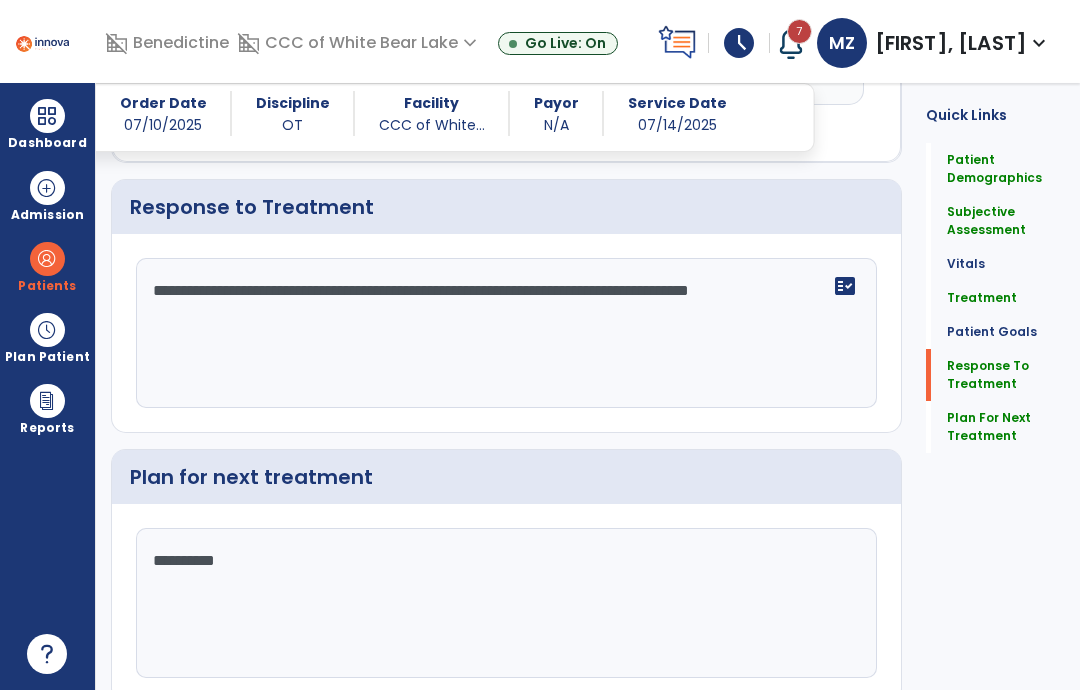 scroll, scrollTop: 80, scrollLeft: 0, axis: vertical 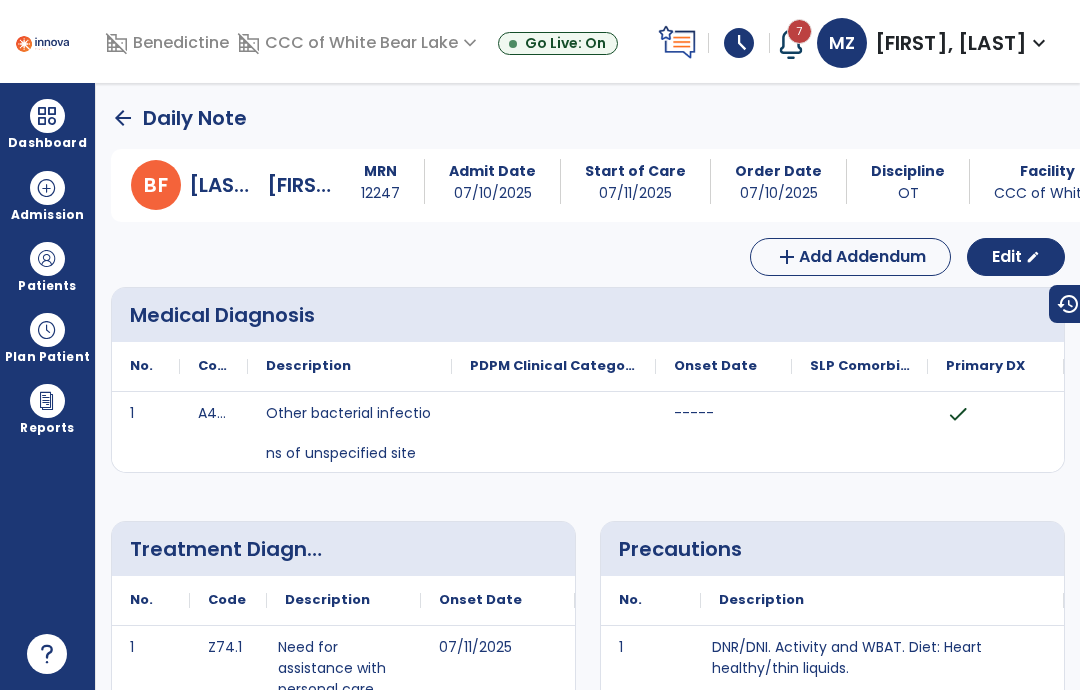 click on "arrow_back" 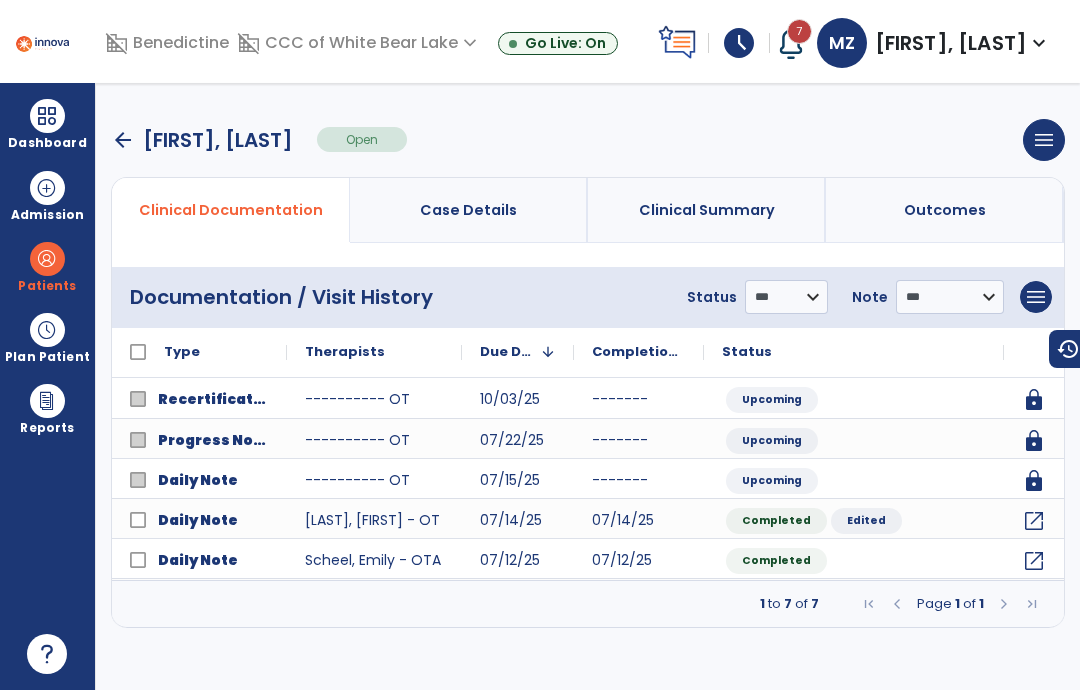 click on "arrow_back" at bounding box center (123, 140) 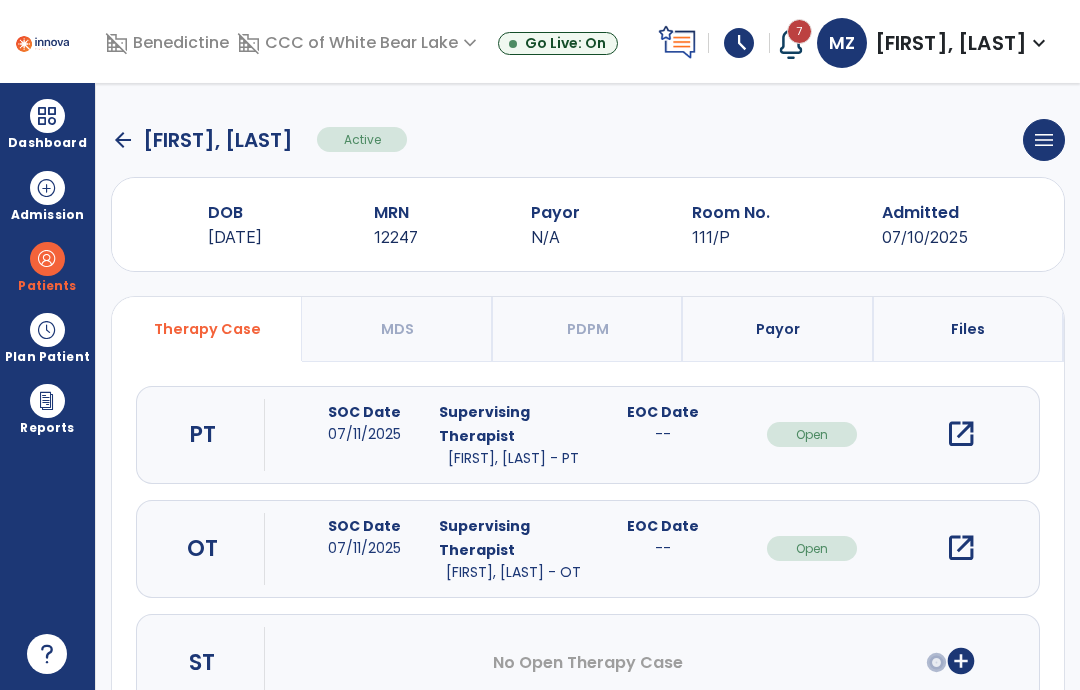 click on "arrow_back" 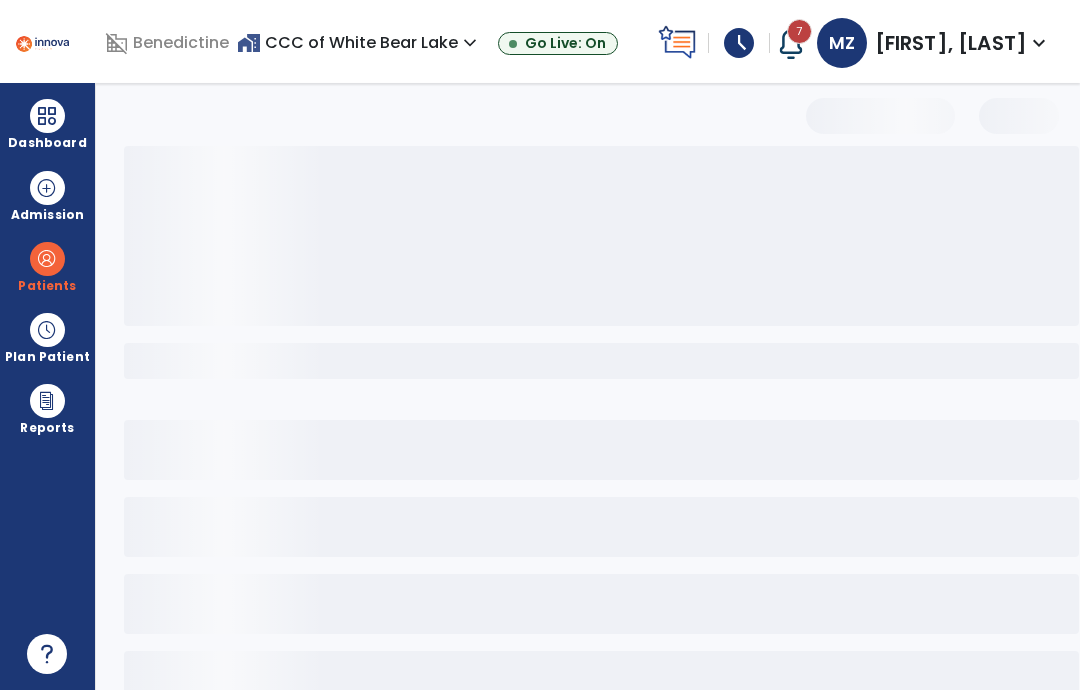 select on "***" 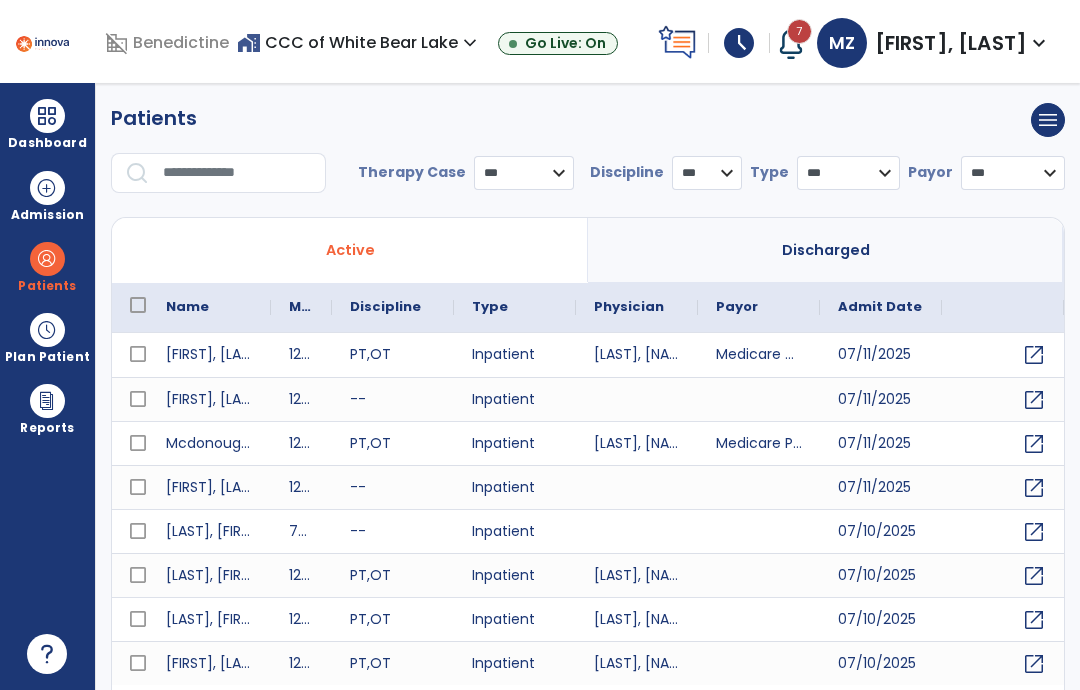 click at bounding box center [237, 173] 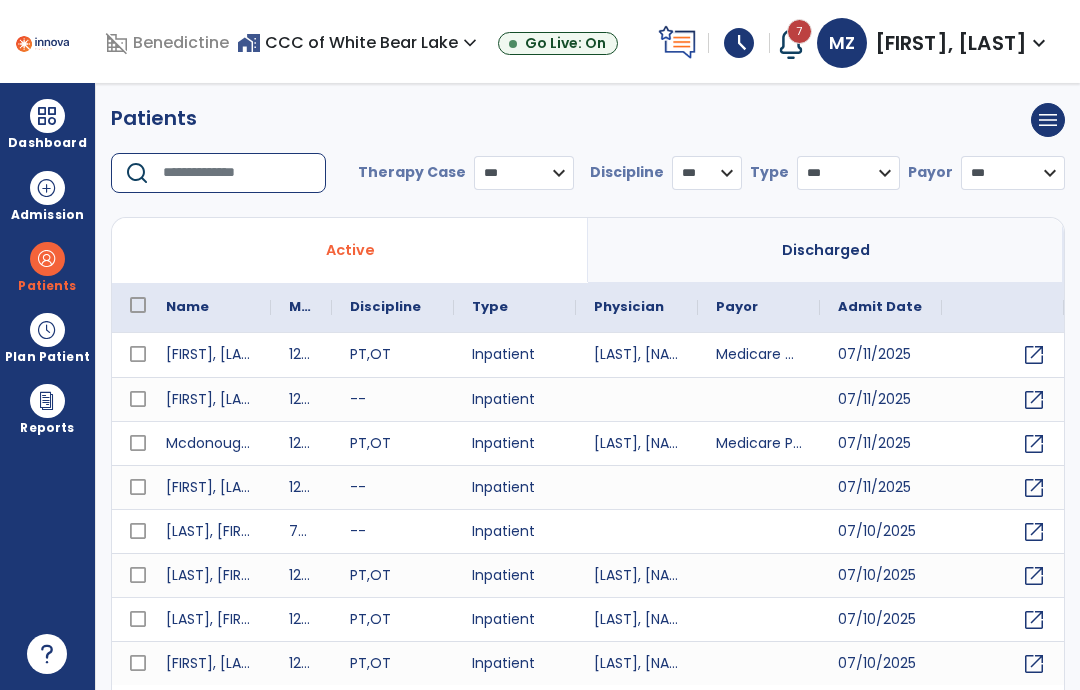 type on "*" 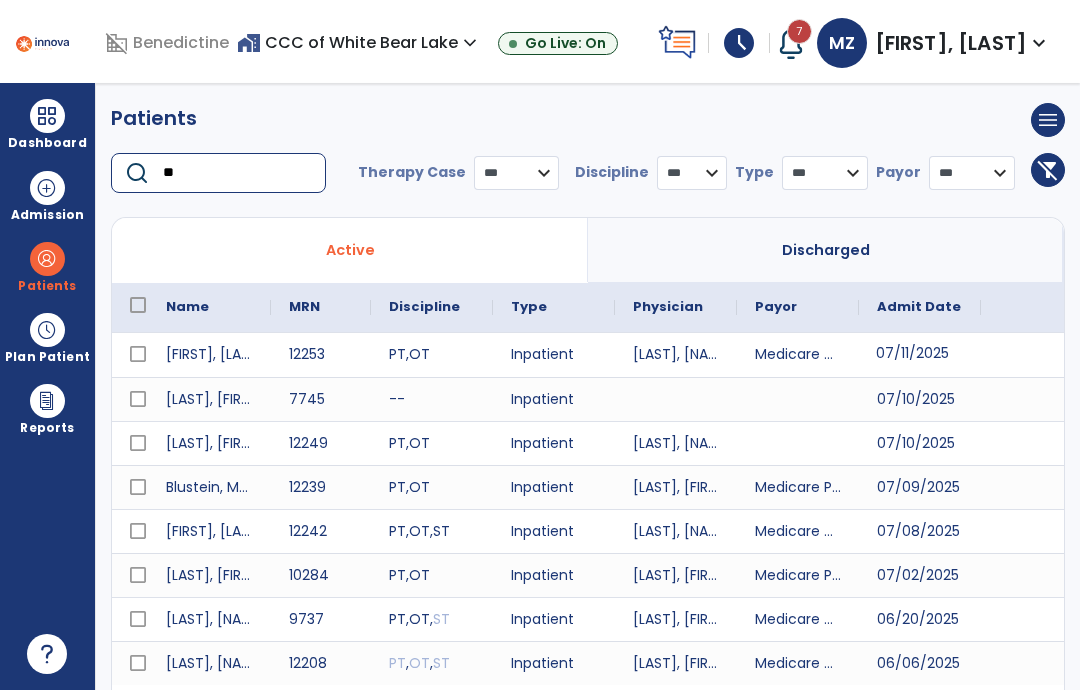 scroll, scrollTop: 0, scrollLeft: 46, axis: horizontal 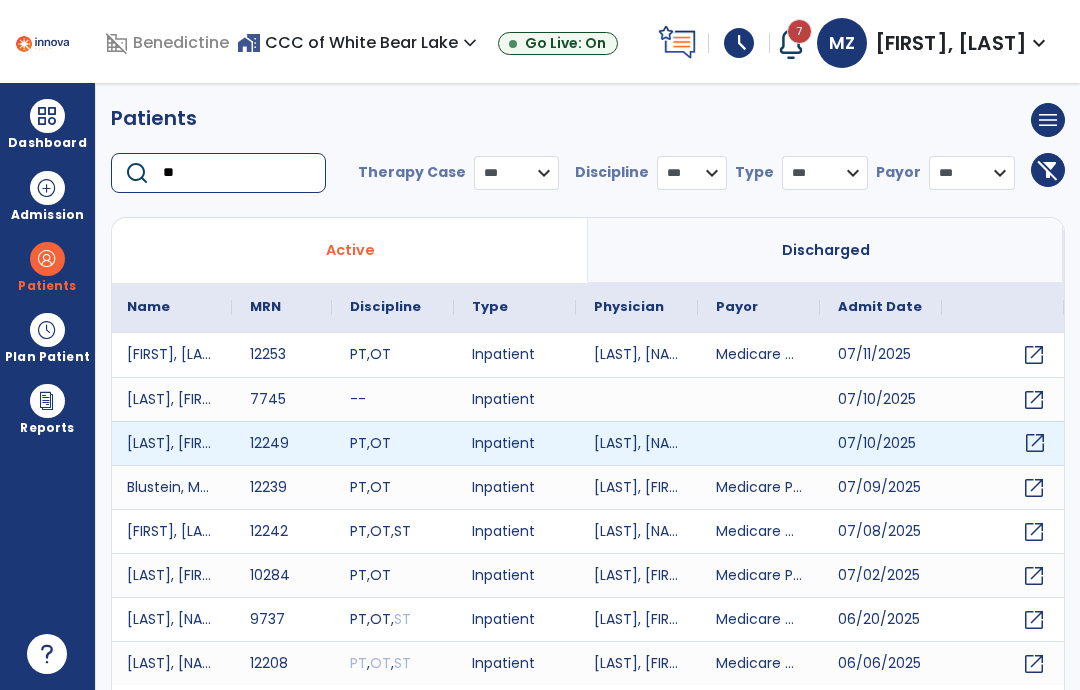 type on "**" 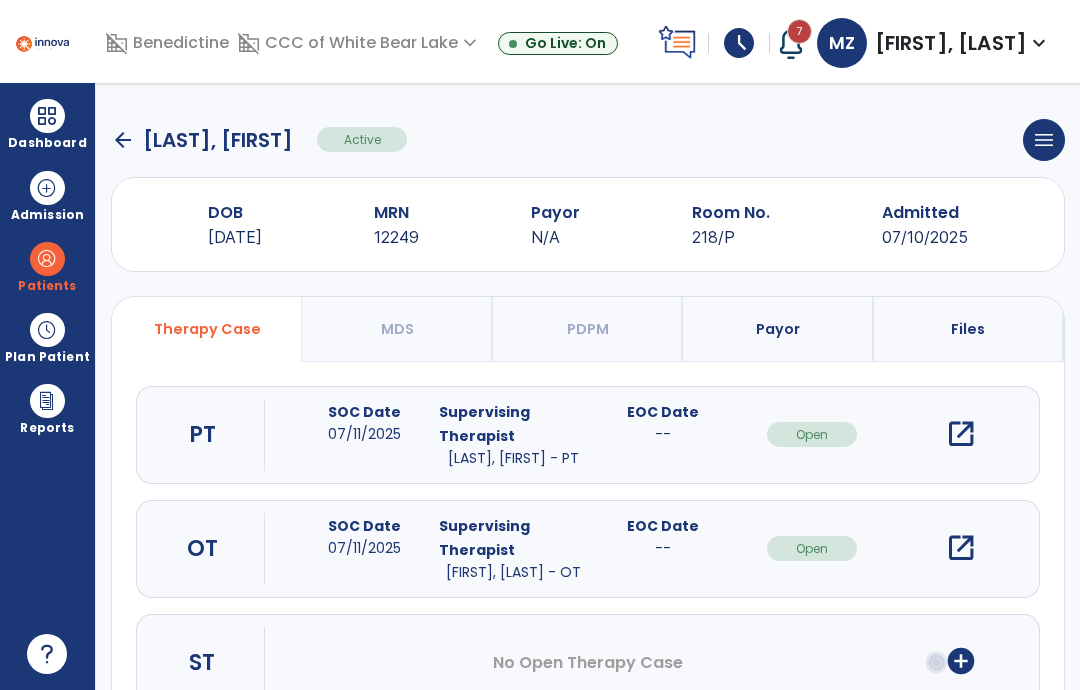 click on "open_in_new" at bounding box center [961, 548] 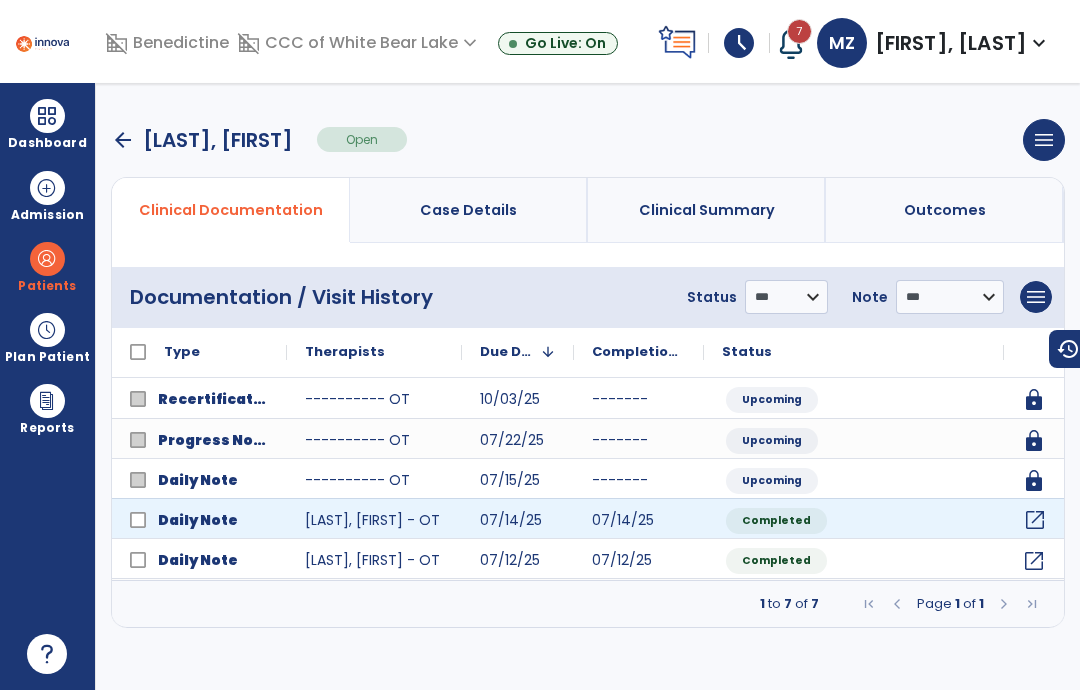 click on "open_in_new" 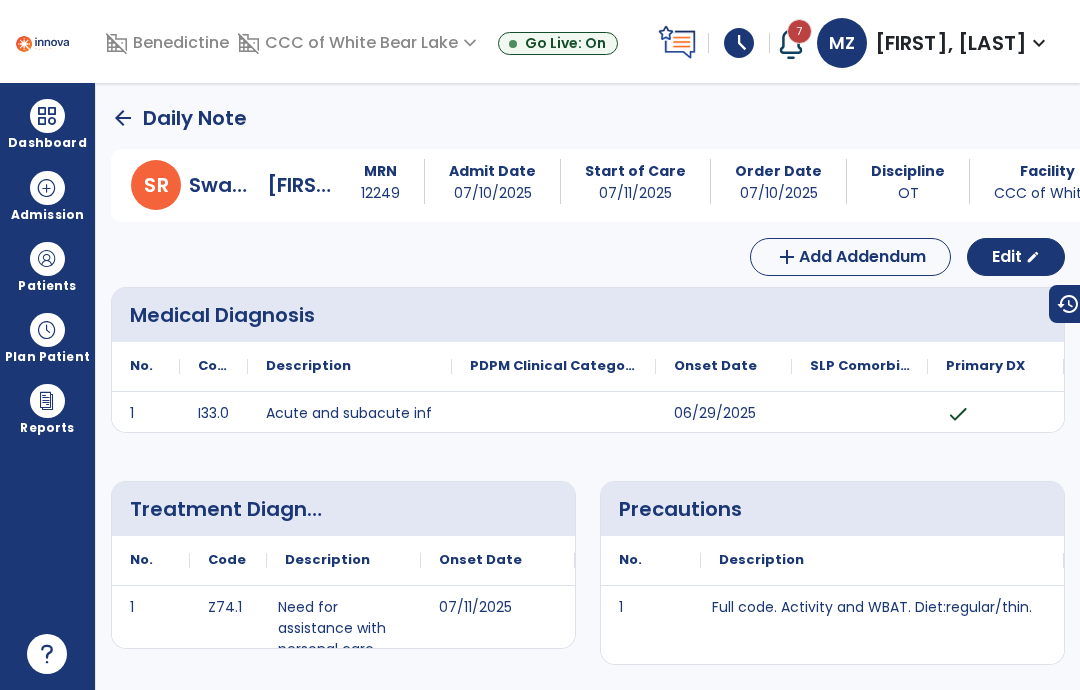 click on "Edit" 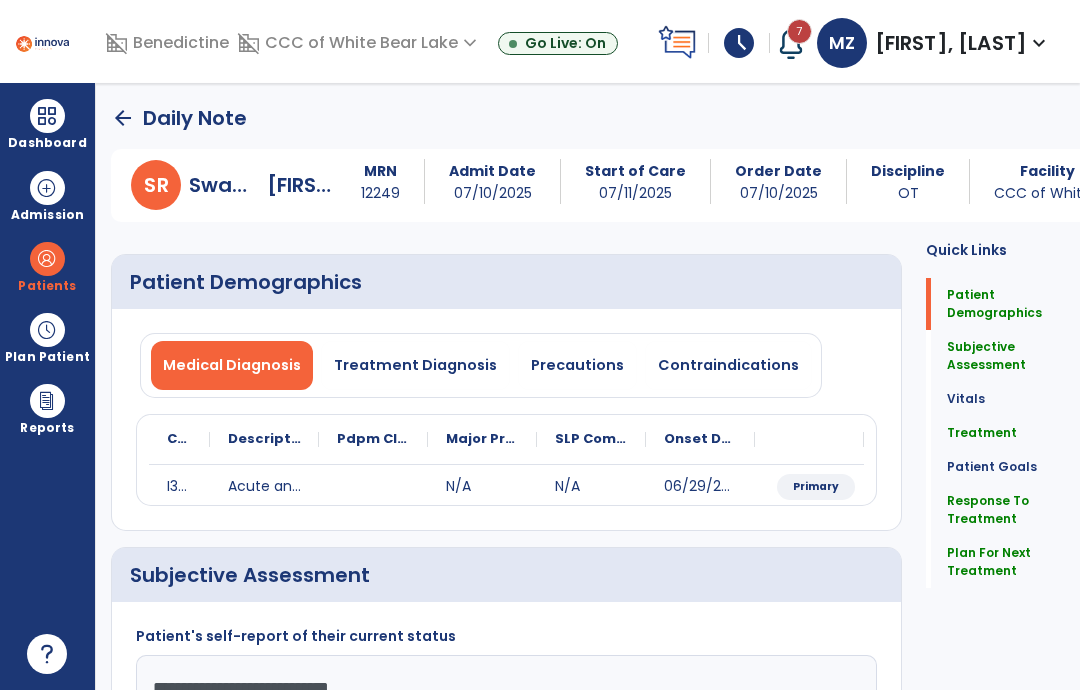 click on "Precautions" at bounding box center [577, 365] 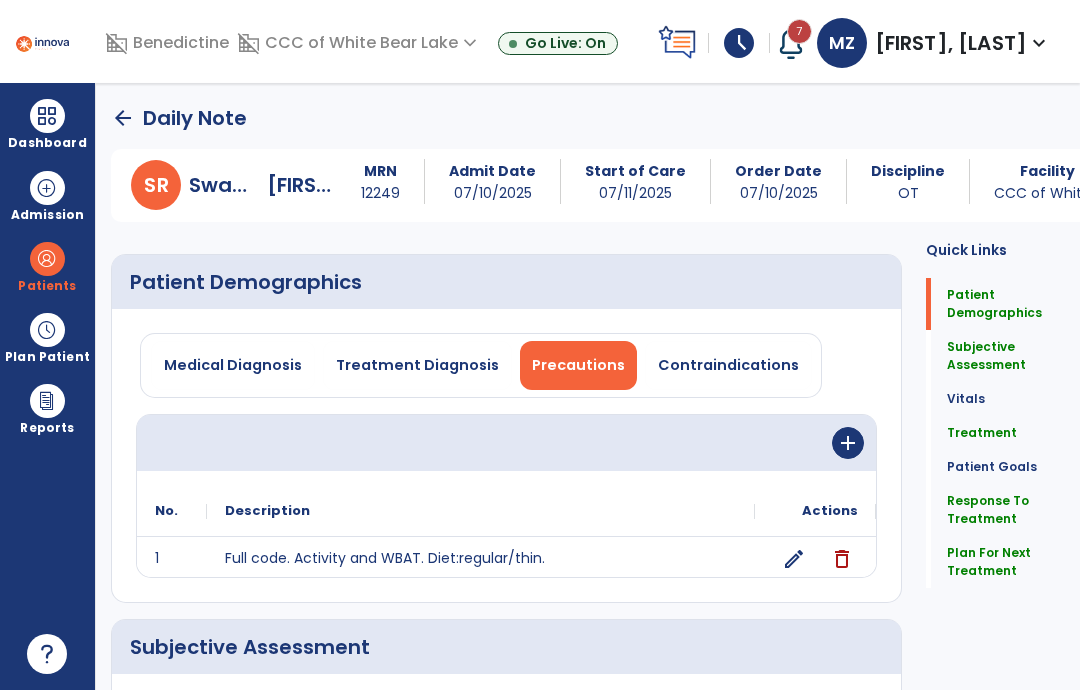 click on "add" 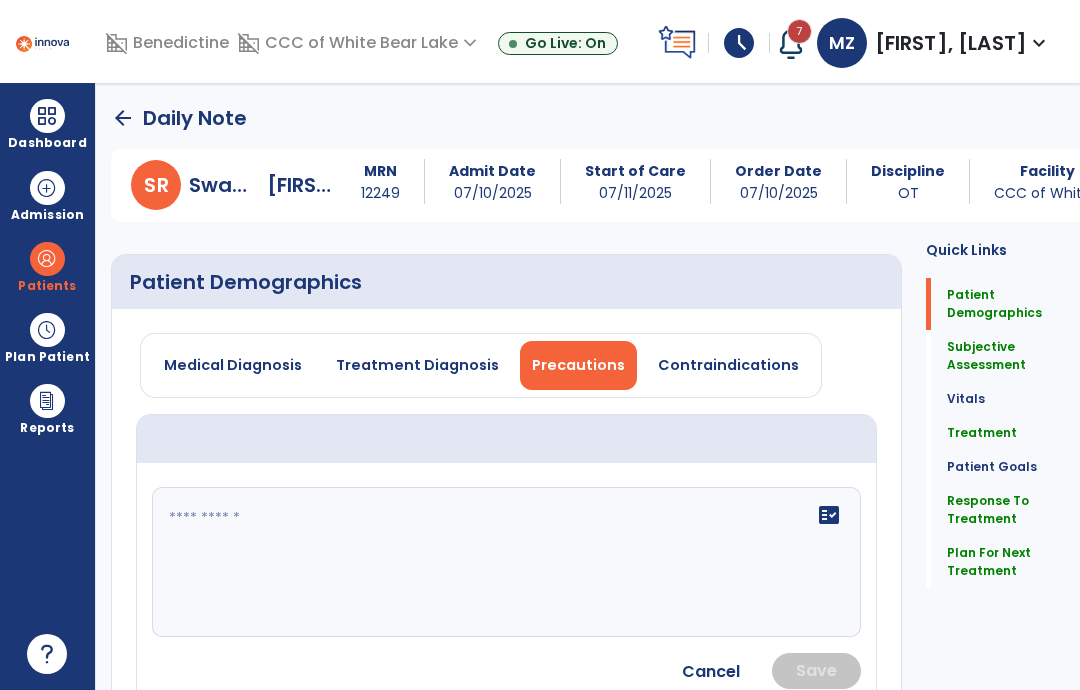 click on "fact_check" 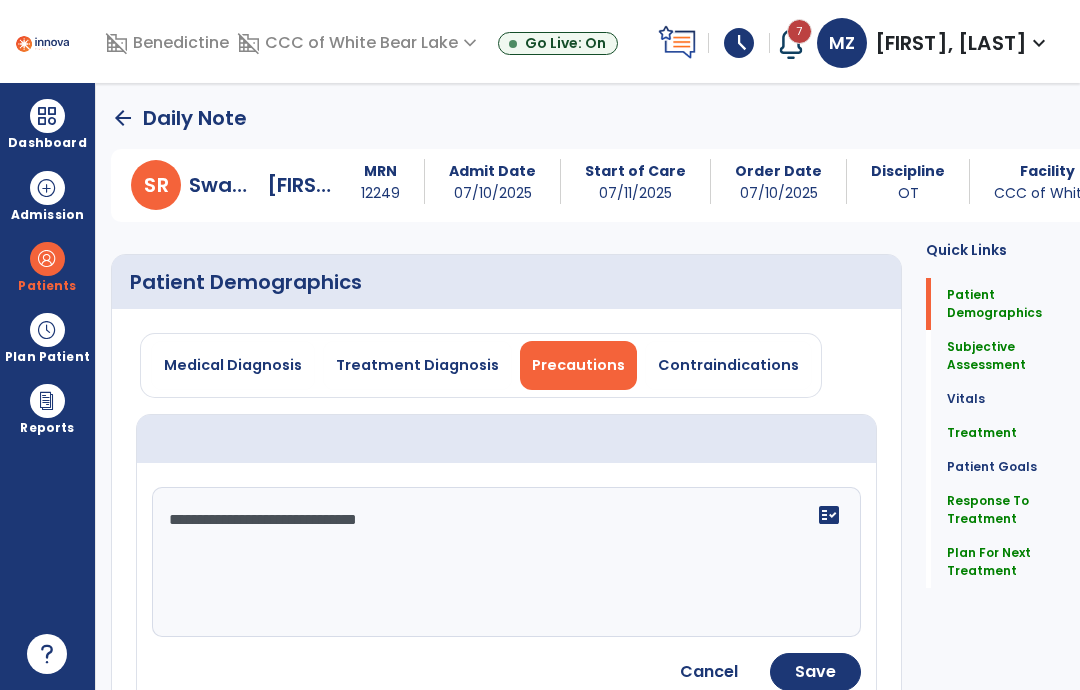 type on "**********" 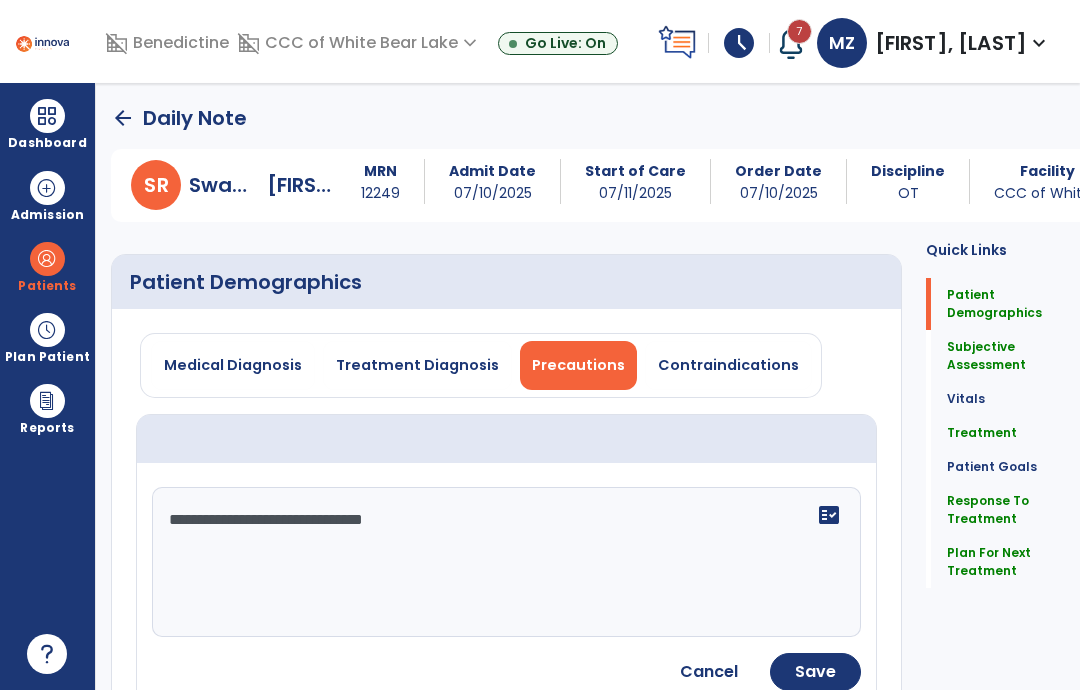 click on "Save" 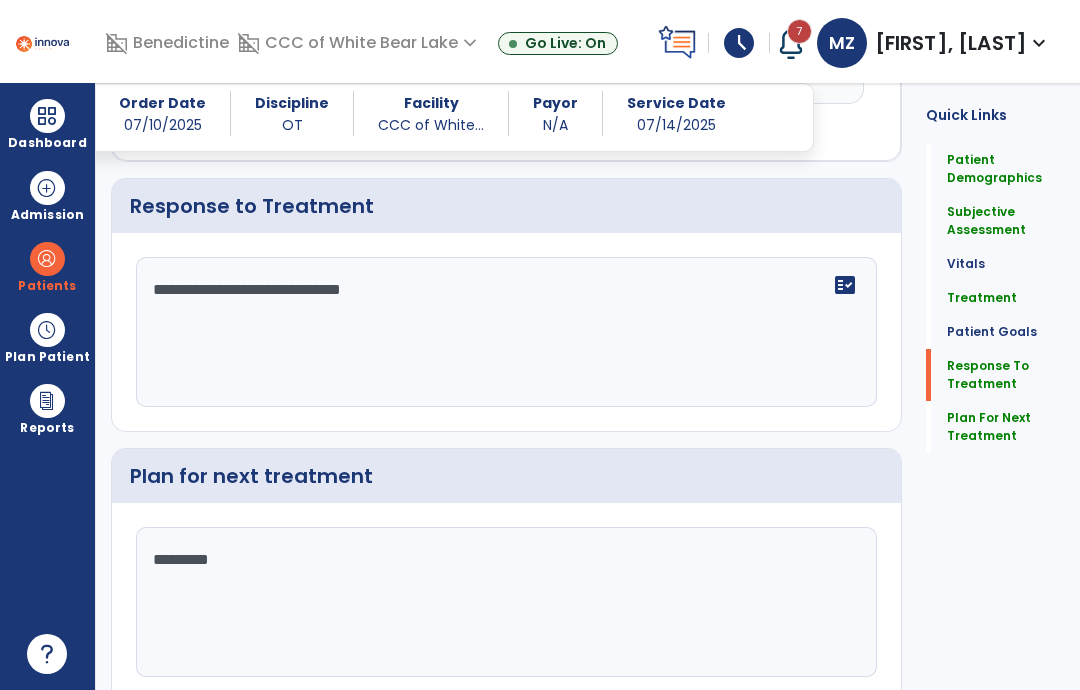 scroll, scrollTop: 2865, scrollLeft: 0, axis: vertical 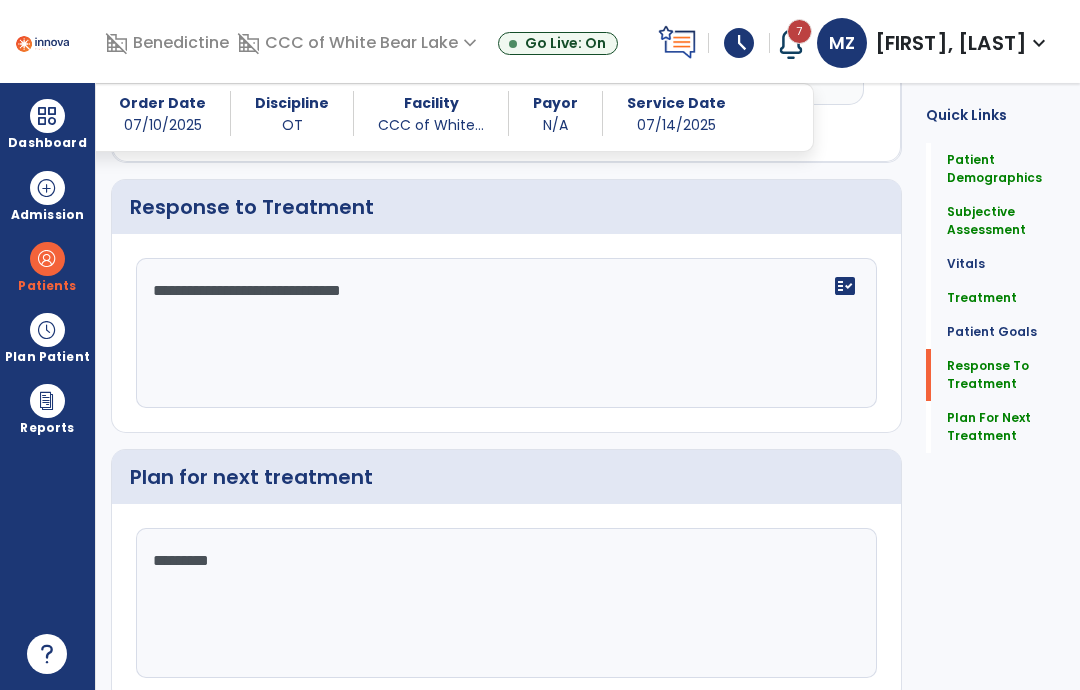 click on "Re-Sign Doc" 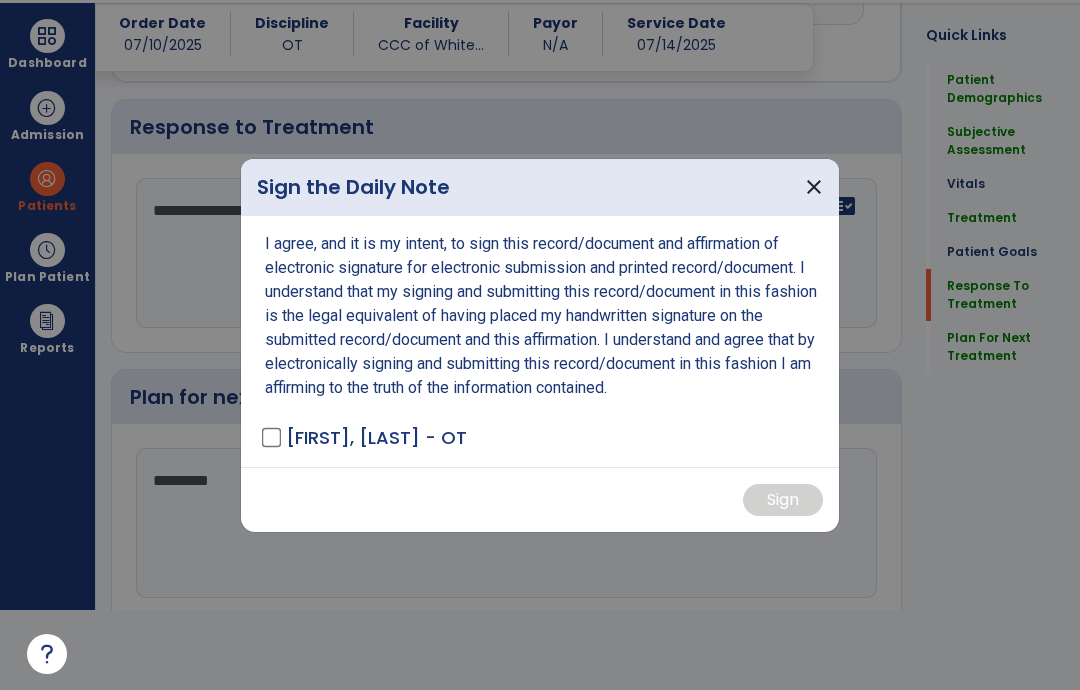 scroll, scrollTop: 0, scrollLeft: 0, axis: both 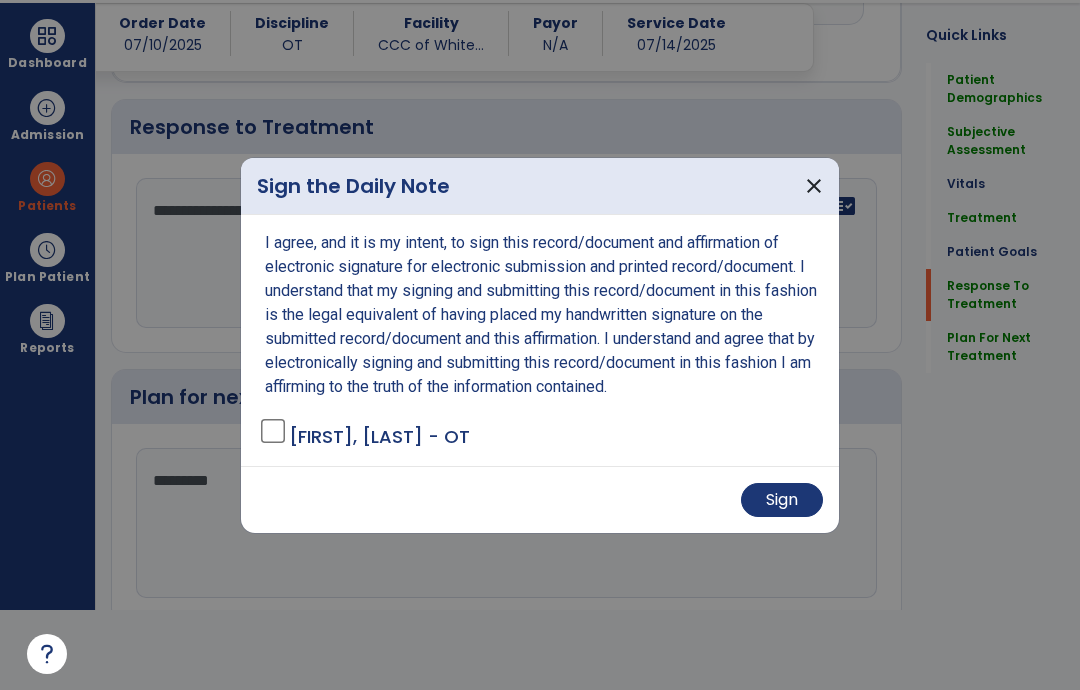 click on "Sign" at bounding box center [782, 500] 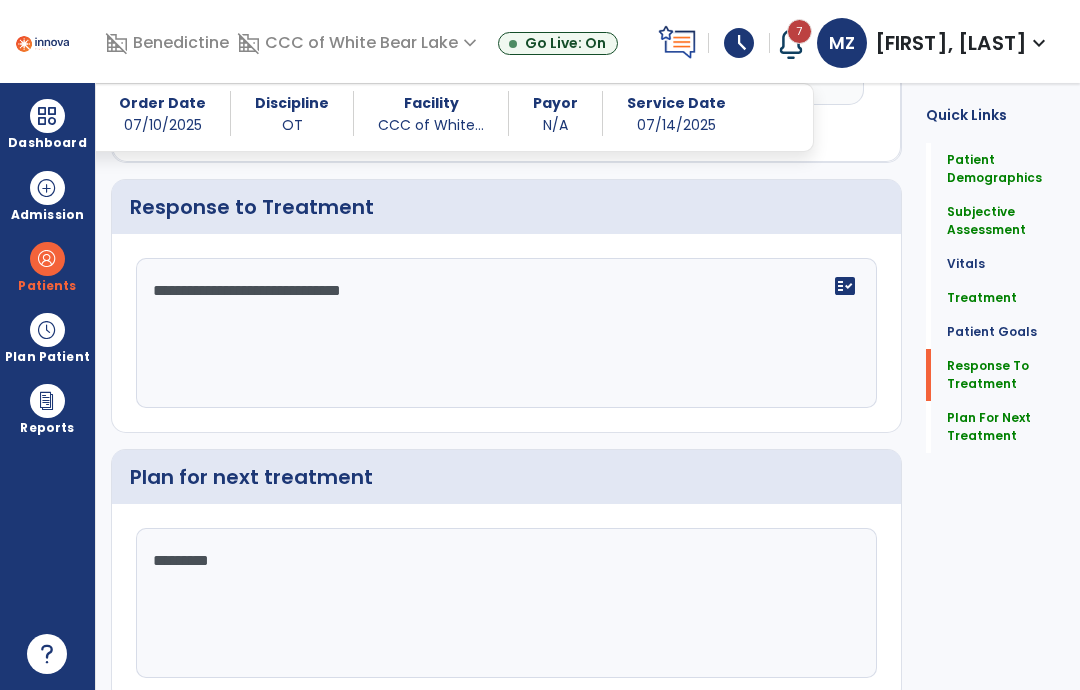 scroll, scrollTop: 80, scrollLeft: 0, axis: vertical 